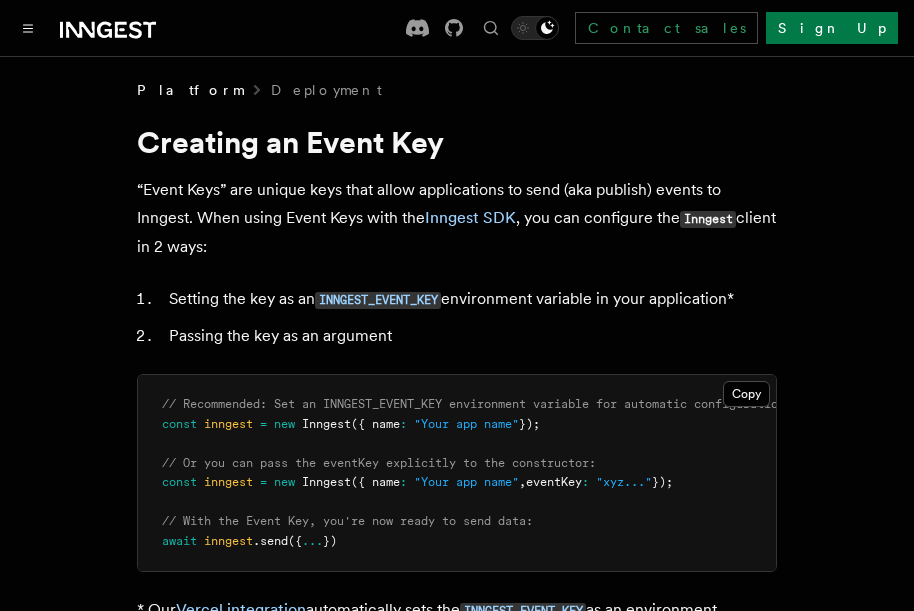 scroll, scrollTop: 0, scrollLeft: 0, axis: both 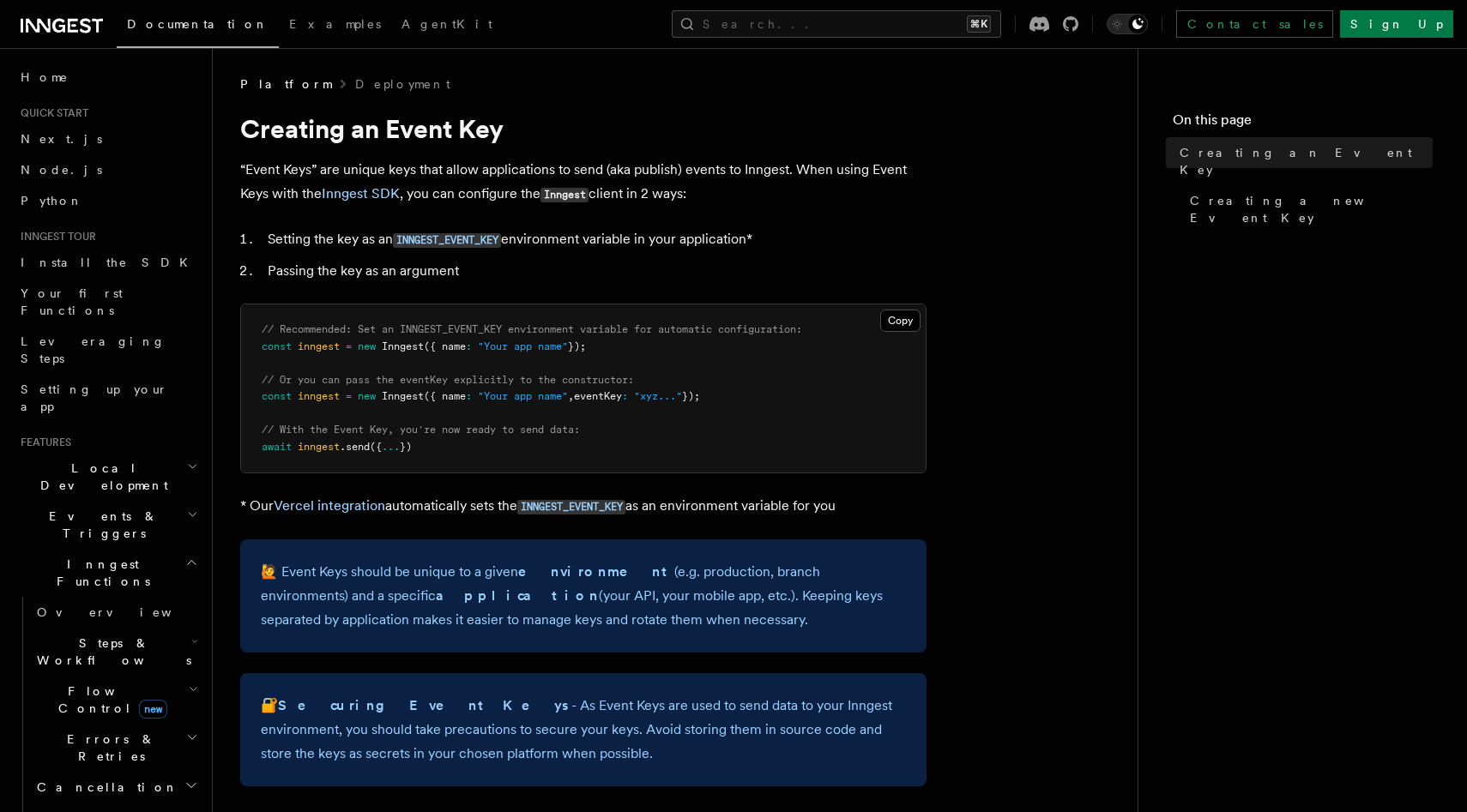 click on "Events & Triggers" at bounding box center (107, 525) 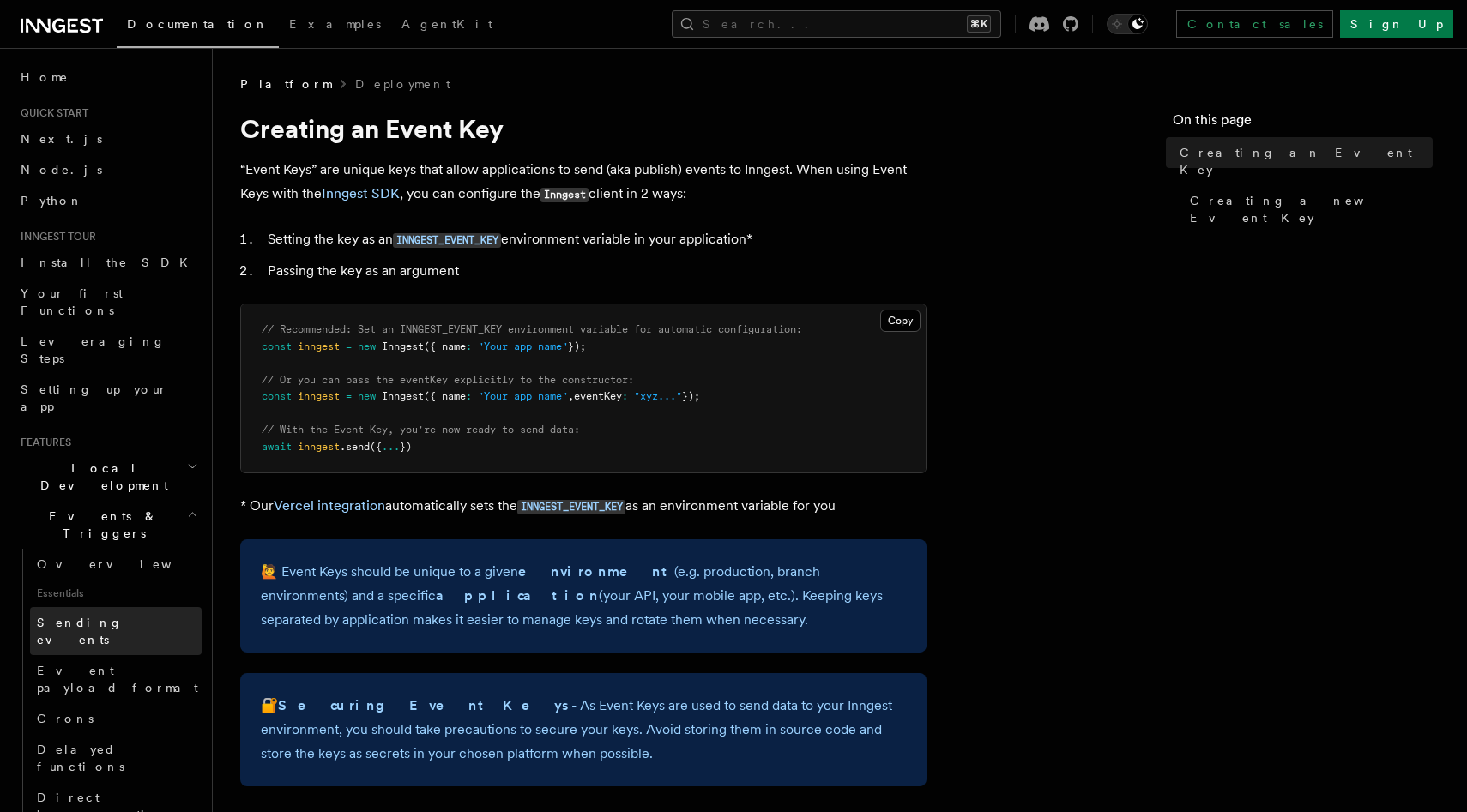 click on "Sending events" at bounding box center [80, 631] 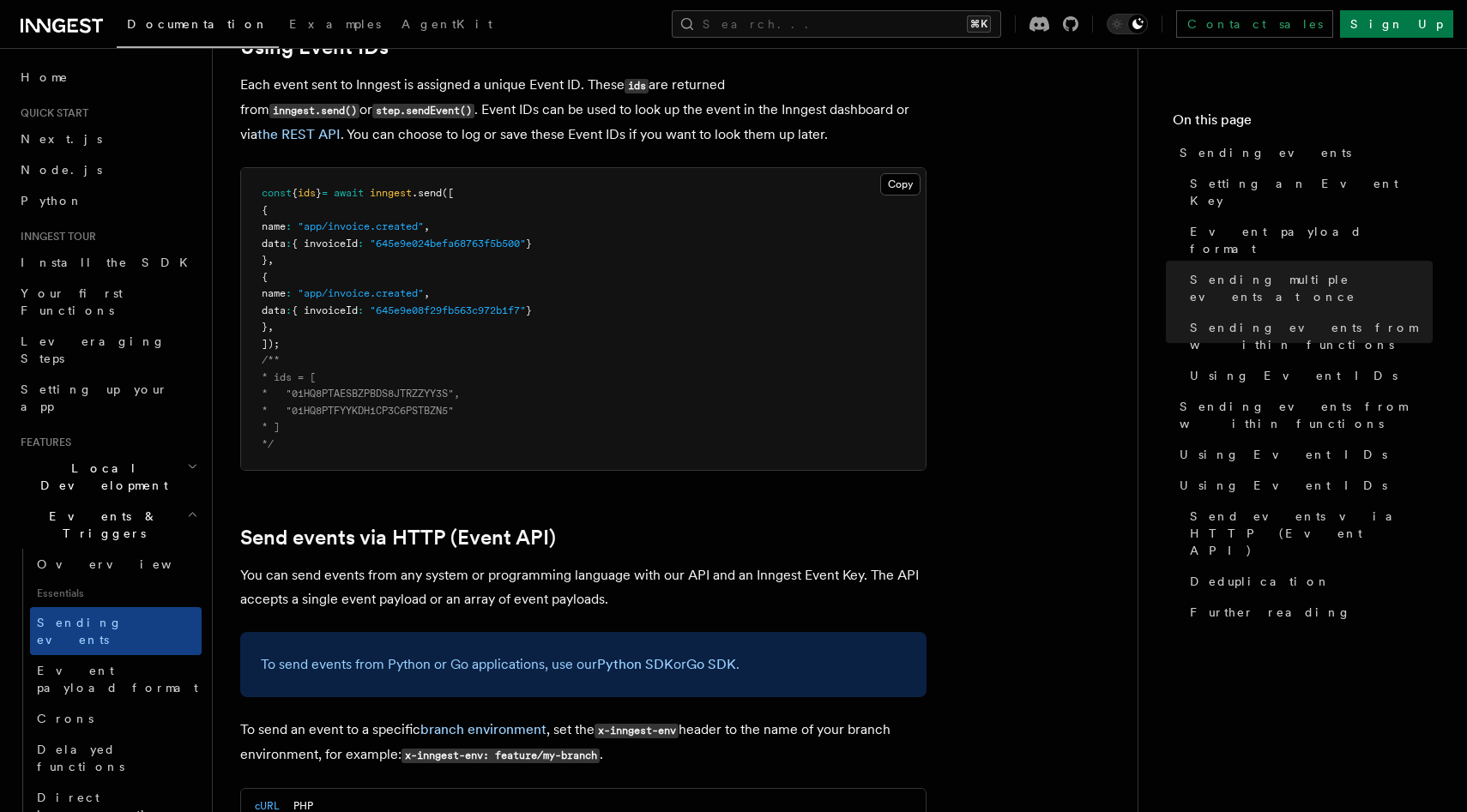 scroll, scrollTop: 3300, scrollLeft: 0, axis: vertical 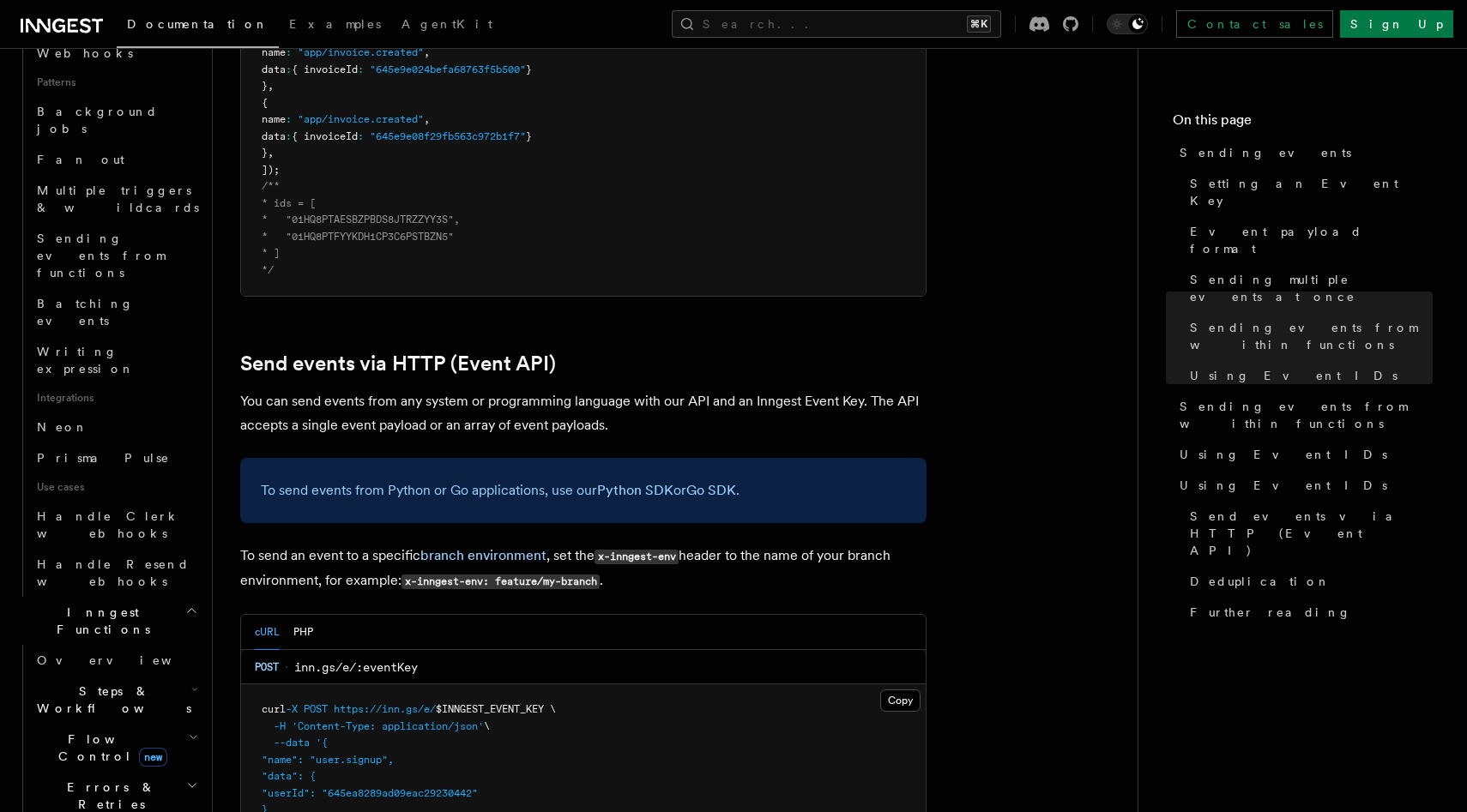 click on "Steps & Workflows" at bounding box center [111, 700] 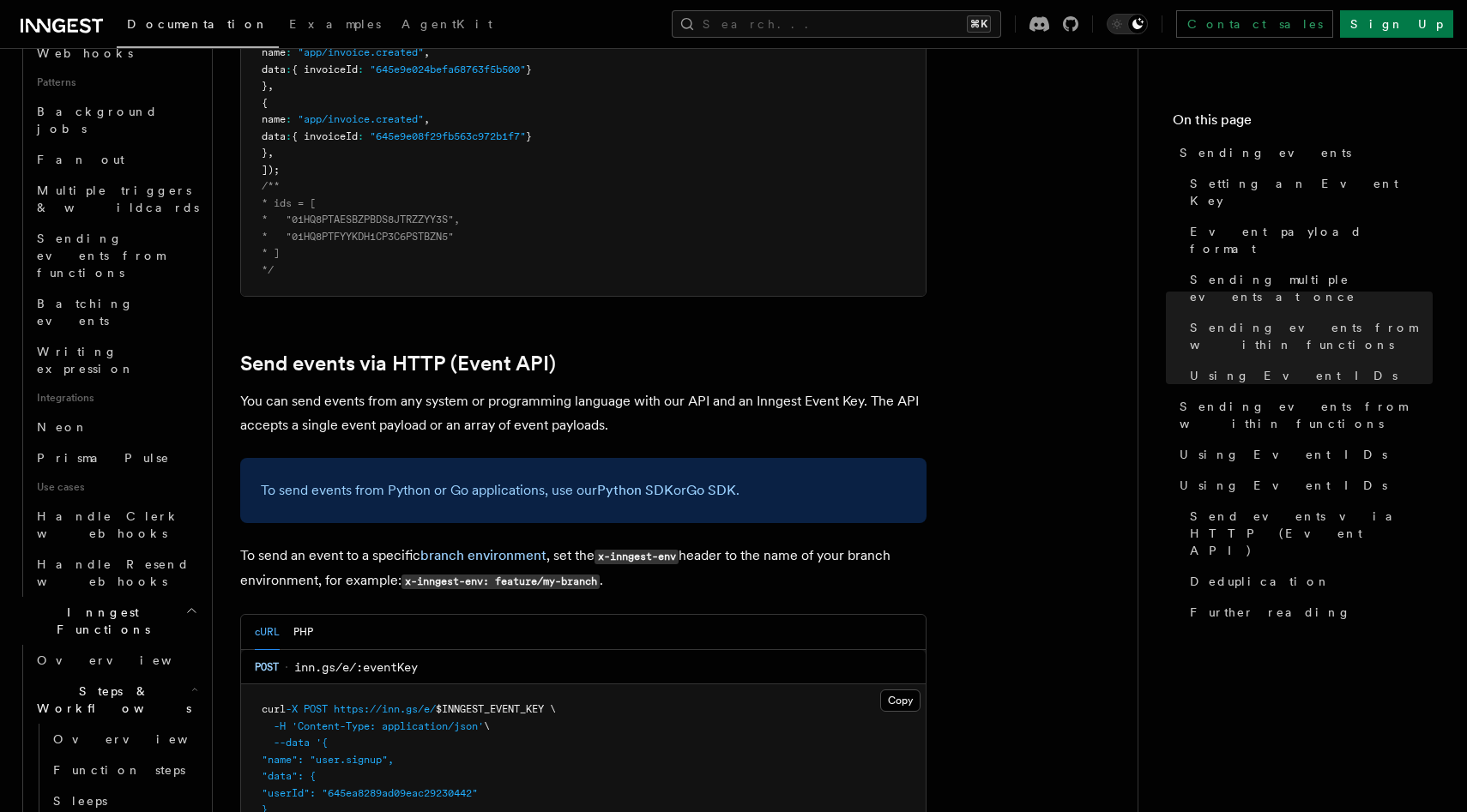 click on "Wait for events" at bounding box center [104, 840] 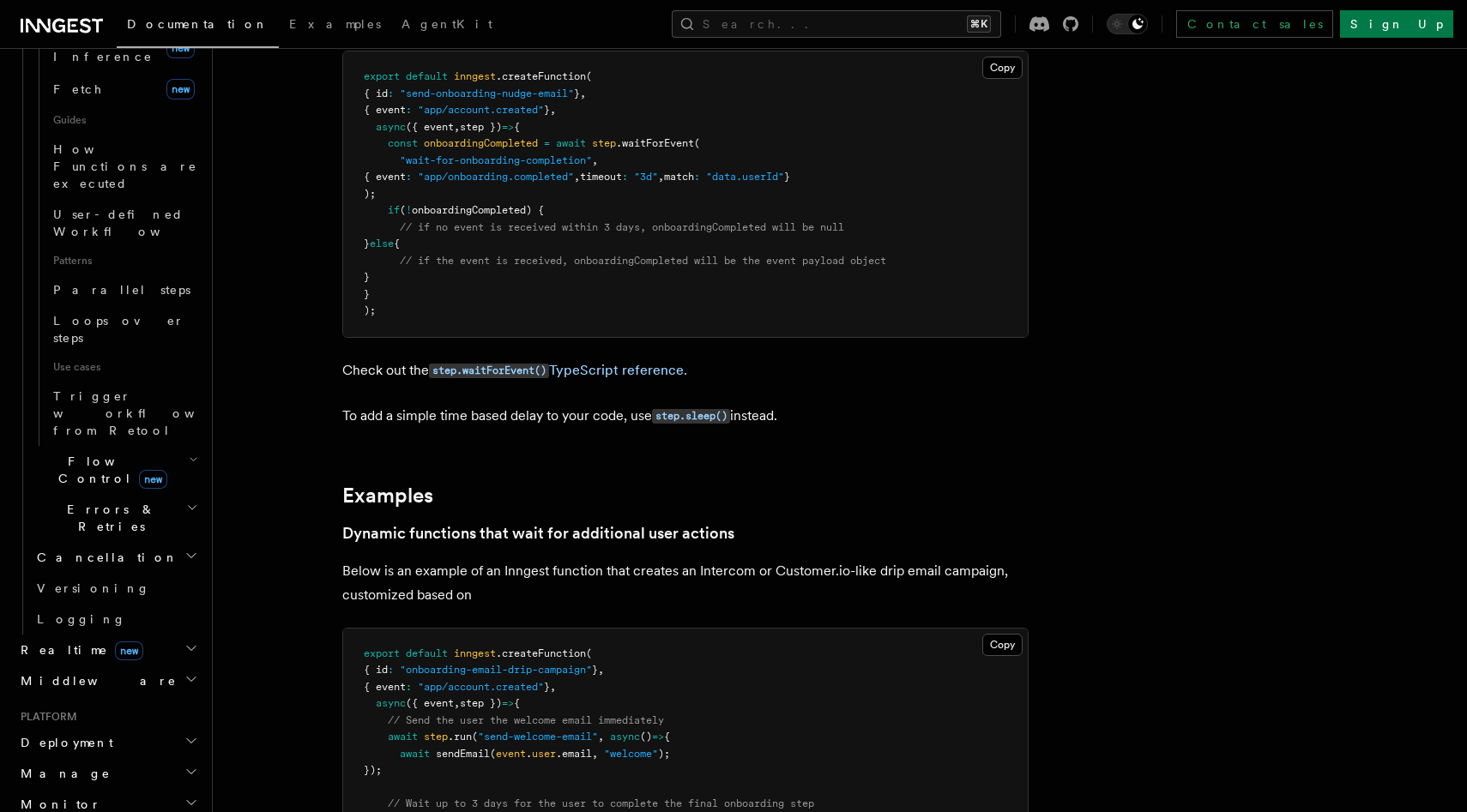 scroll, scrollTop: 372, scrollLeft: 0, axis: vertical 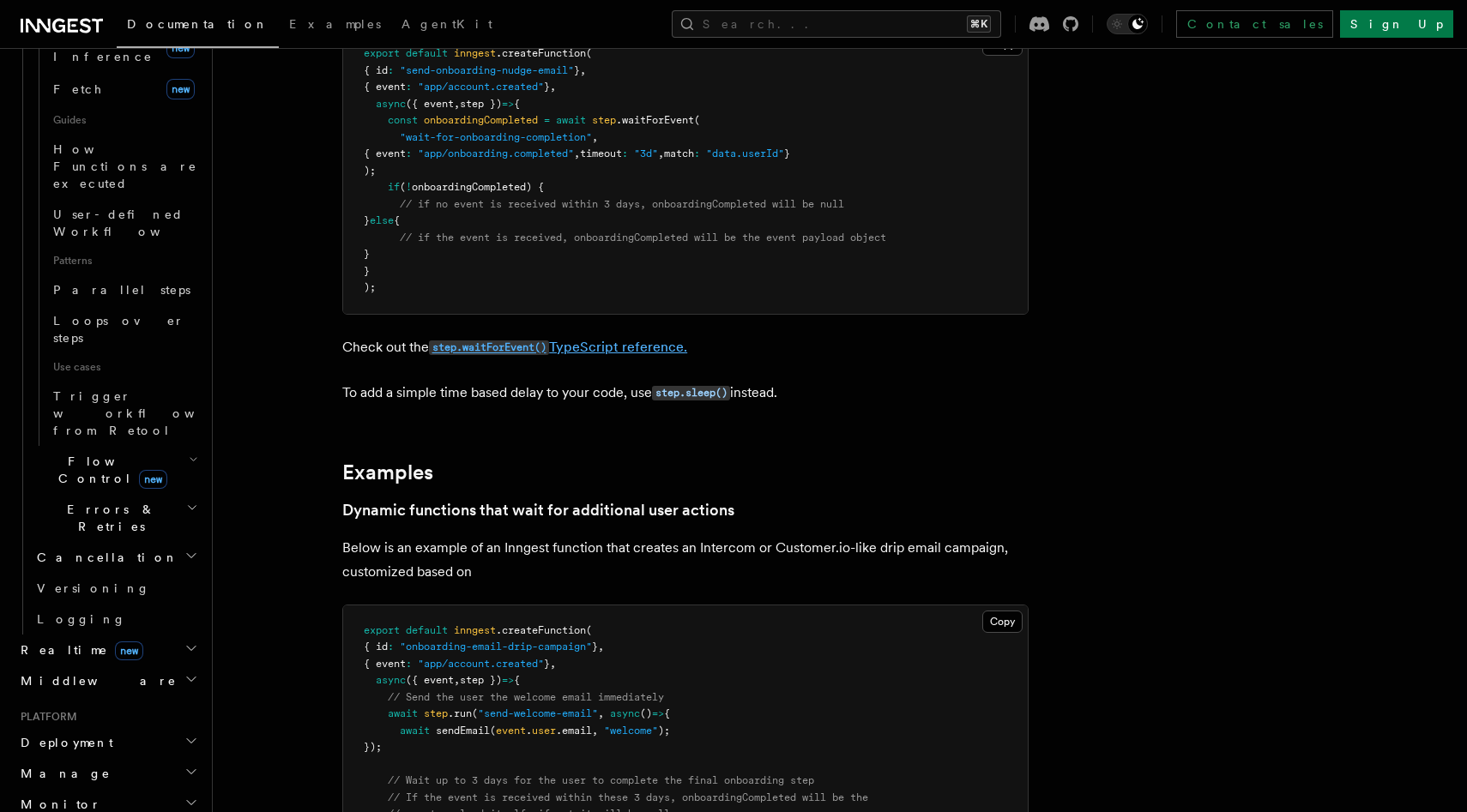 click on "step.waitForEvent()  TypeScript reference." at bounding box center [558, 346] 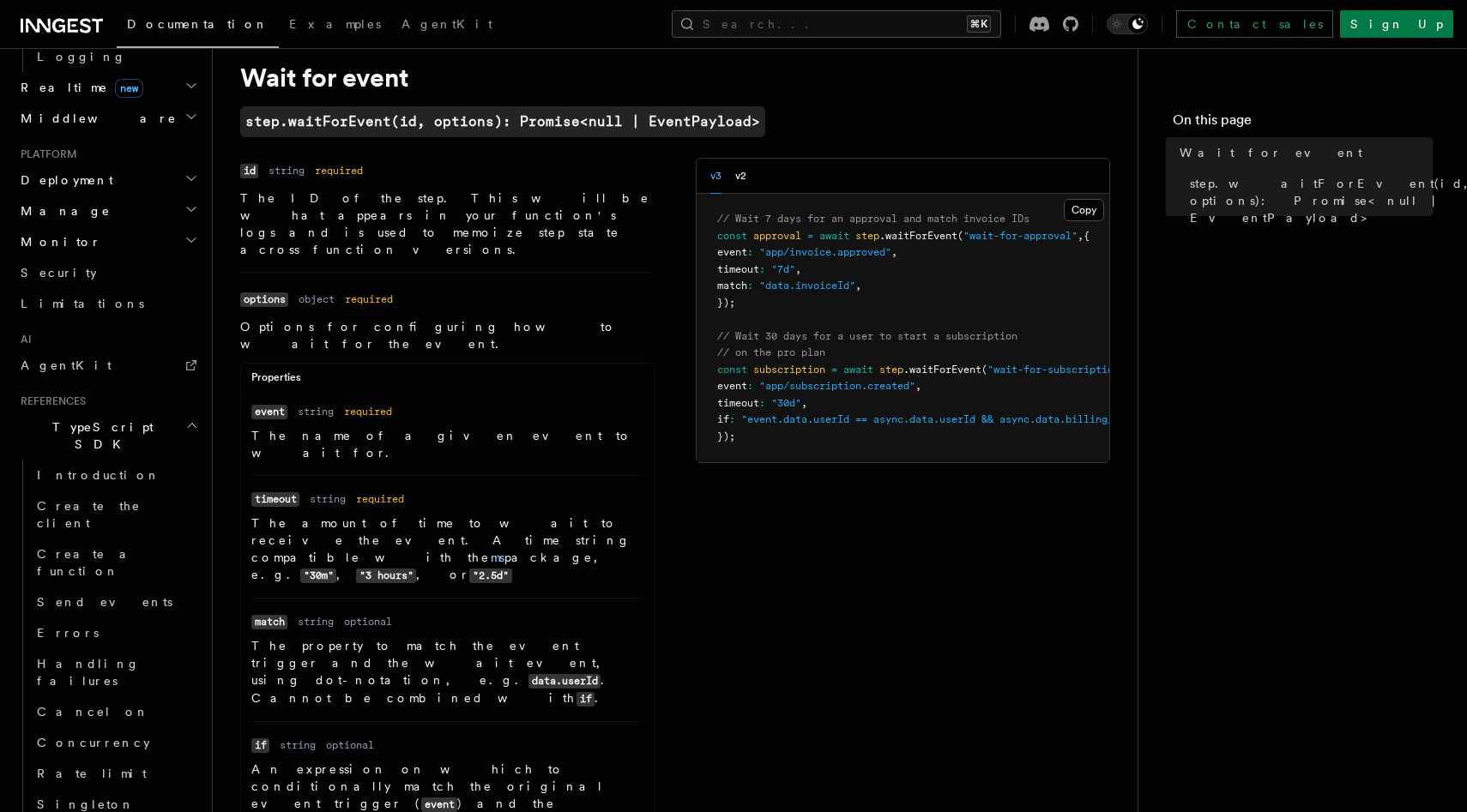 scroll, scrollTop: 106, scrollLeft: 0, axis: vertical 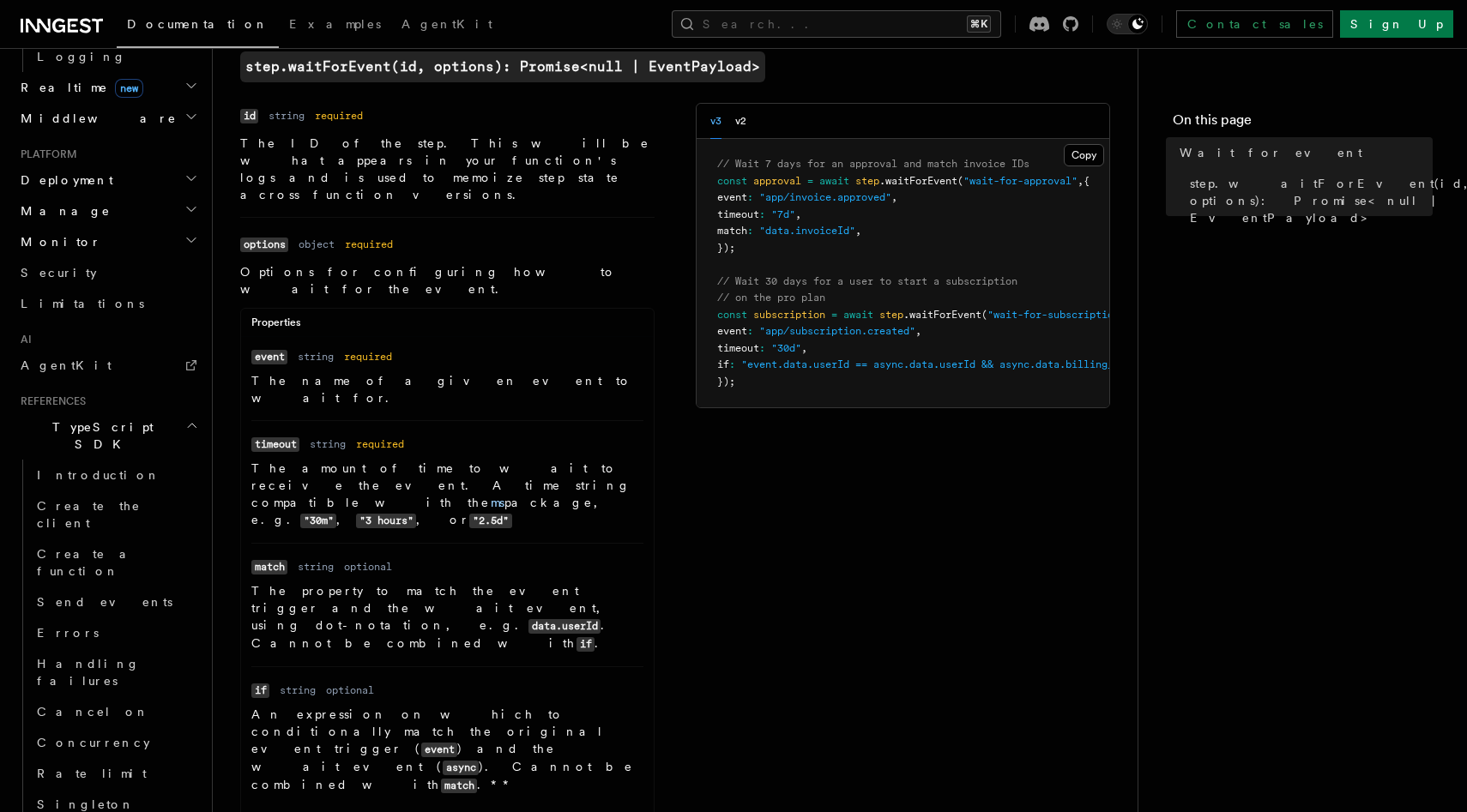 click on "our guide to writing expressions" at bounding box center (404, 900) 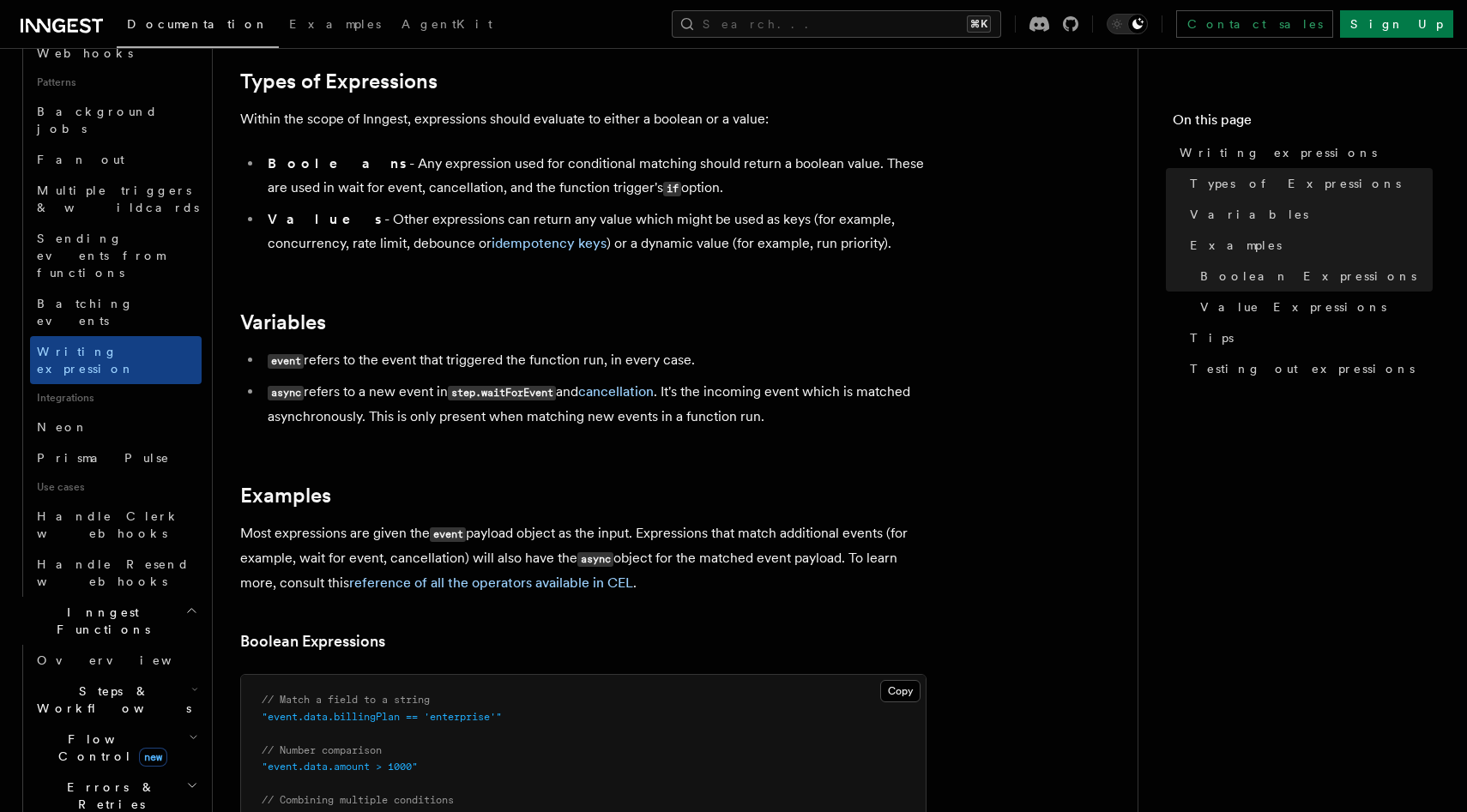scroll, scrollTop: 0, scrollLeft: 0, axis: both 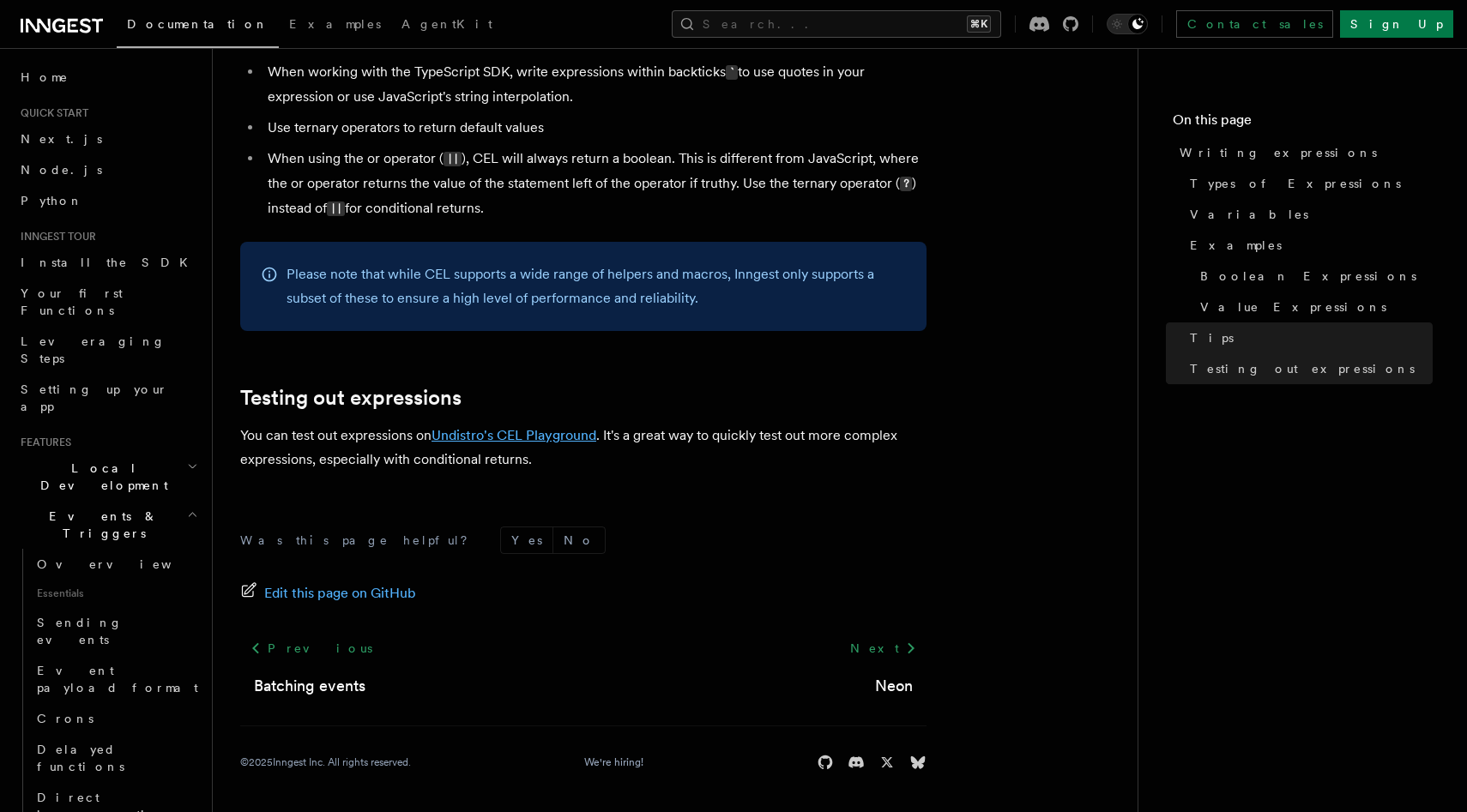 click on "Undistro's CEL Playground" at bounding box center (514, 435) 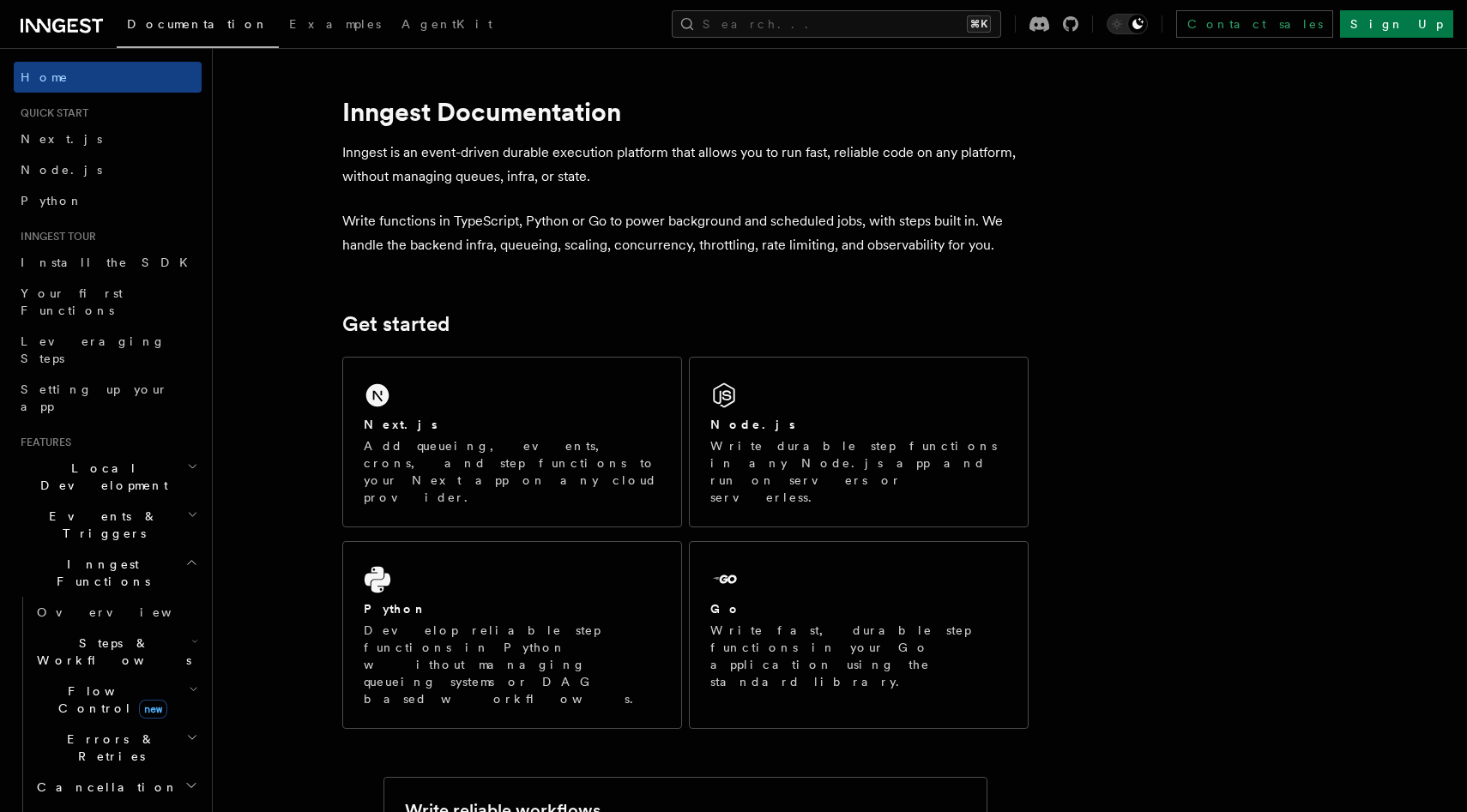 scroll, scrollTop: 0, scrollLeft: 0, axis: both 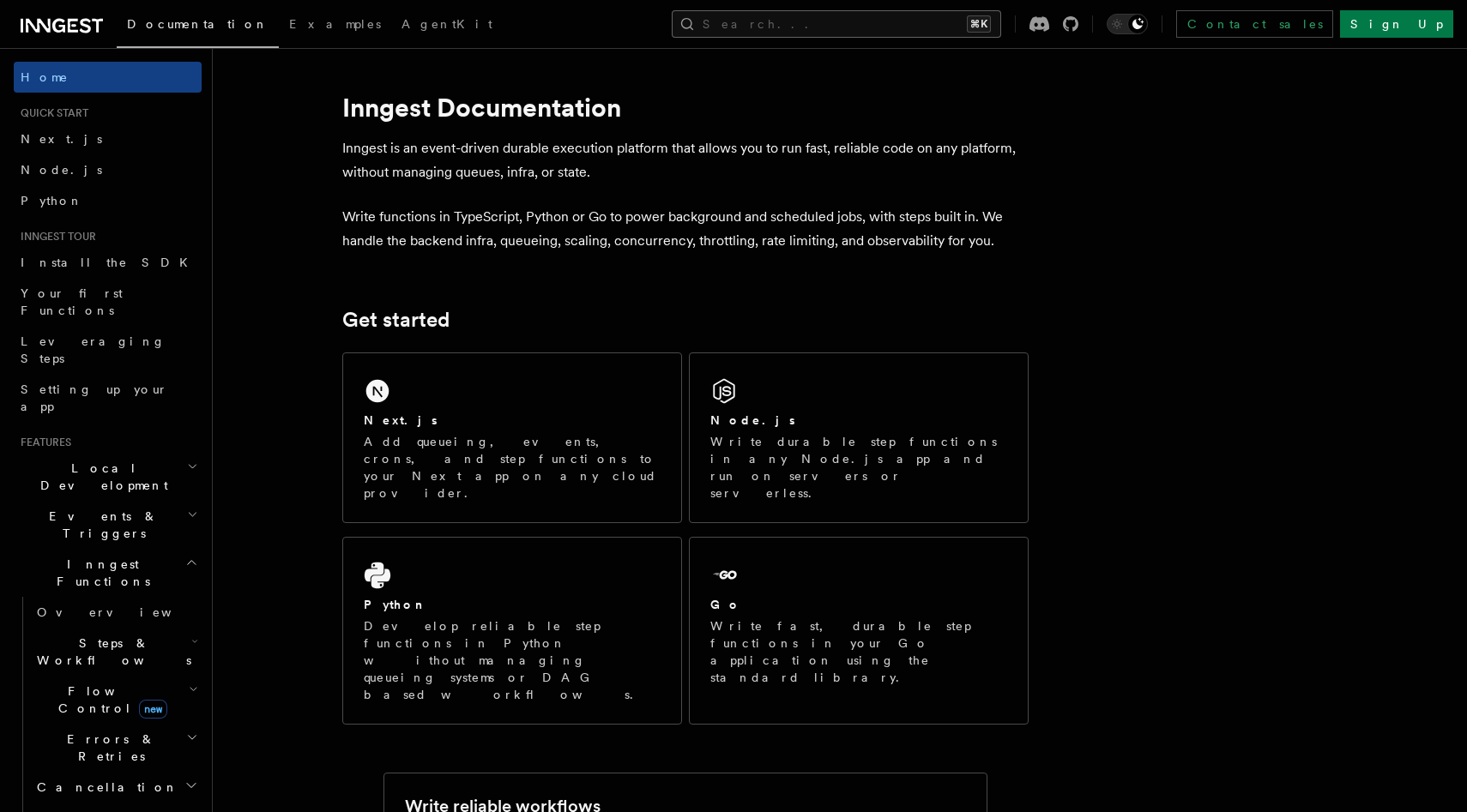 click on "Search... ⌘K" at bounding box center [836, 24] 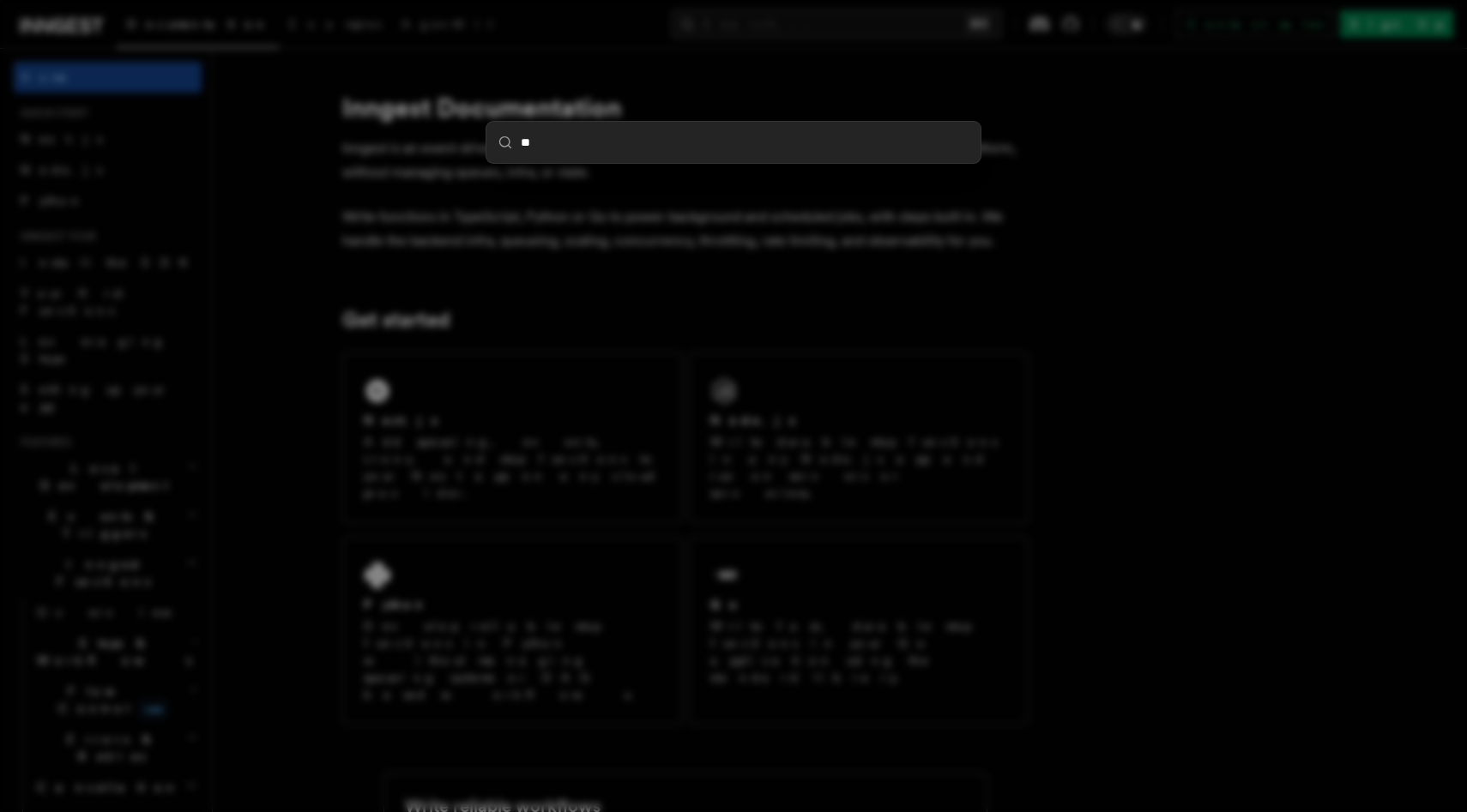 type on "***" 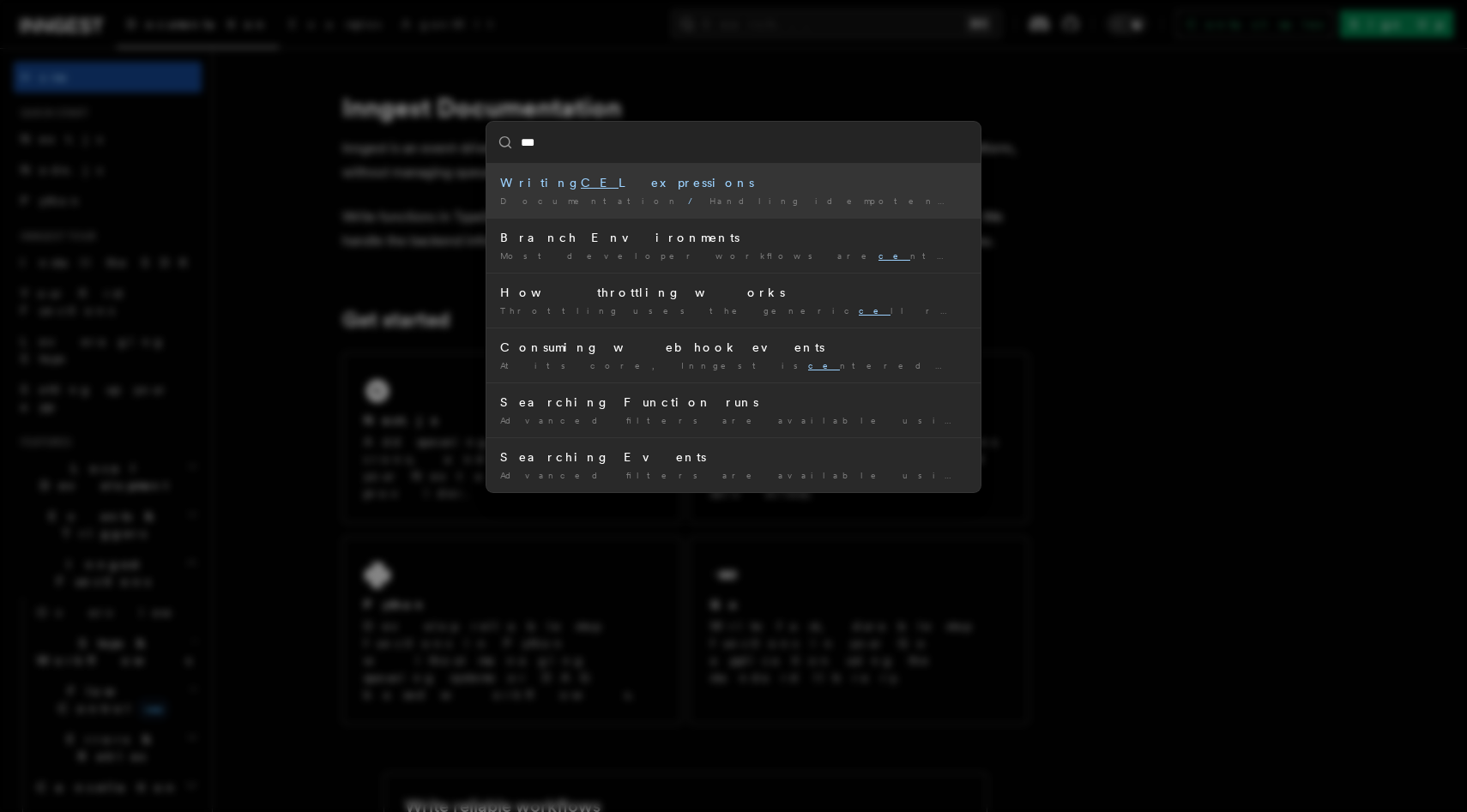 click on "Writing  CE L expressions" at bounding box center [734, 183] 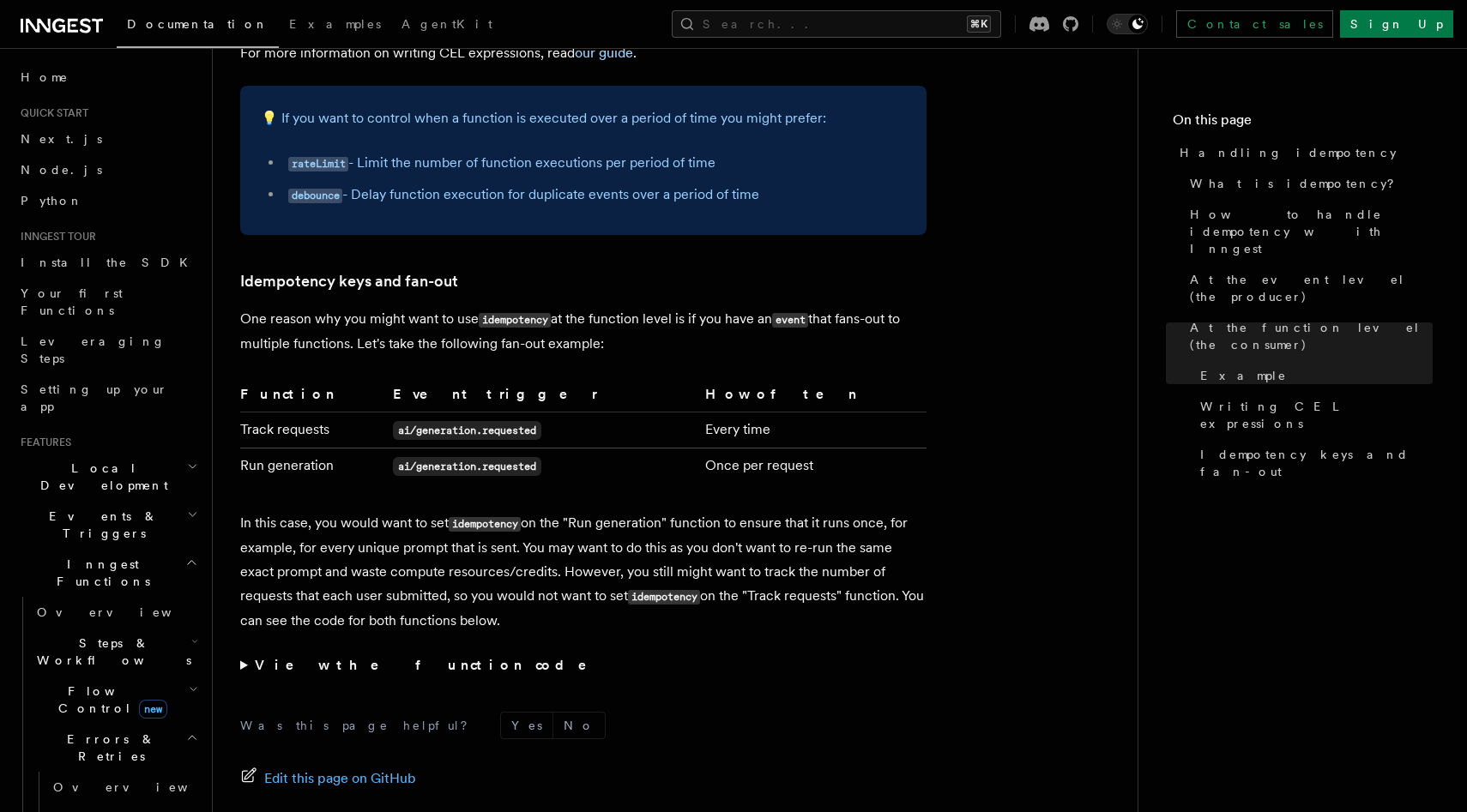 scroll, scrollTop: 3296, scrollLeft: 0, axis: vertical 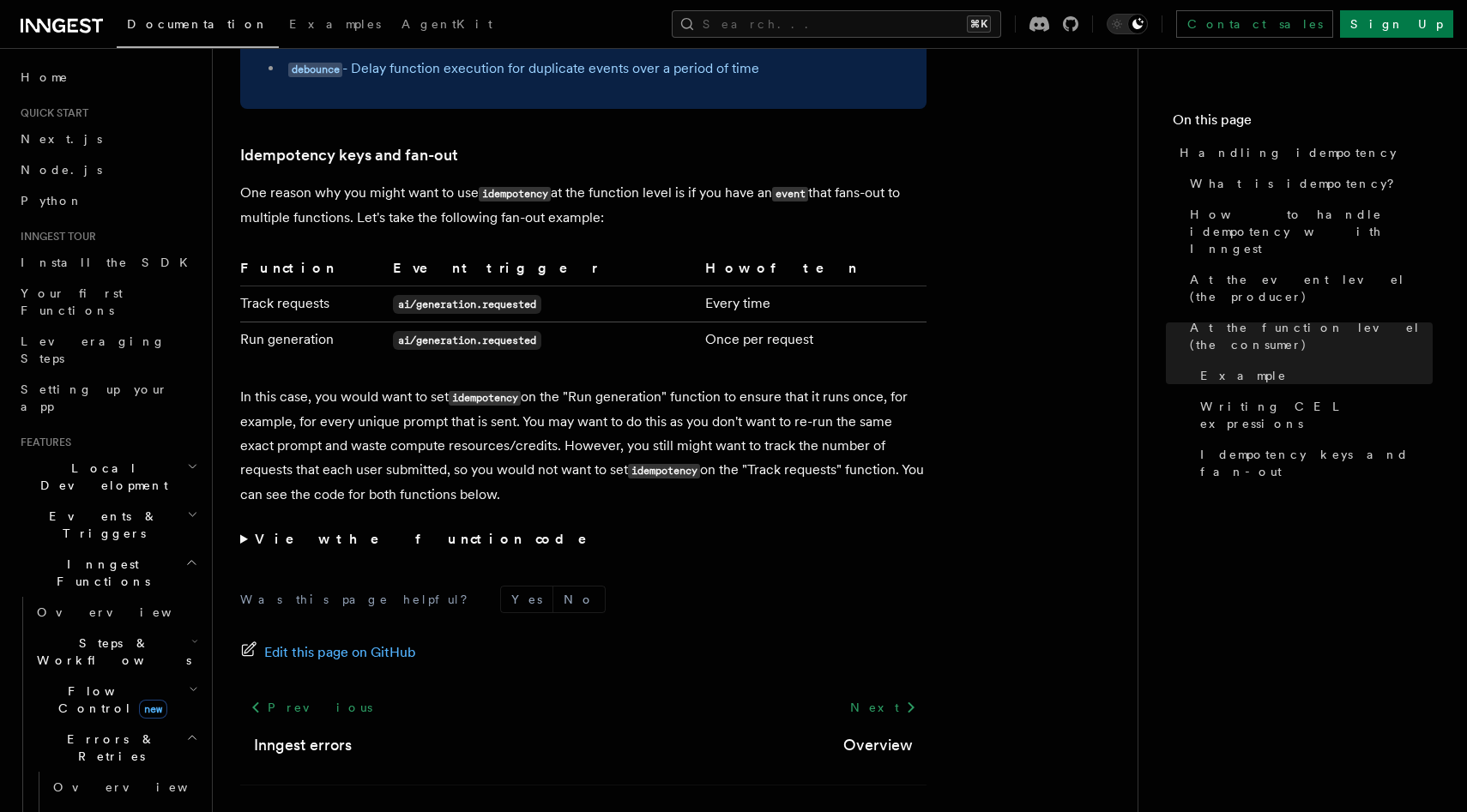 type 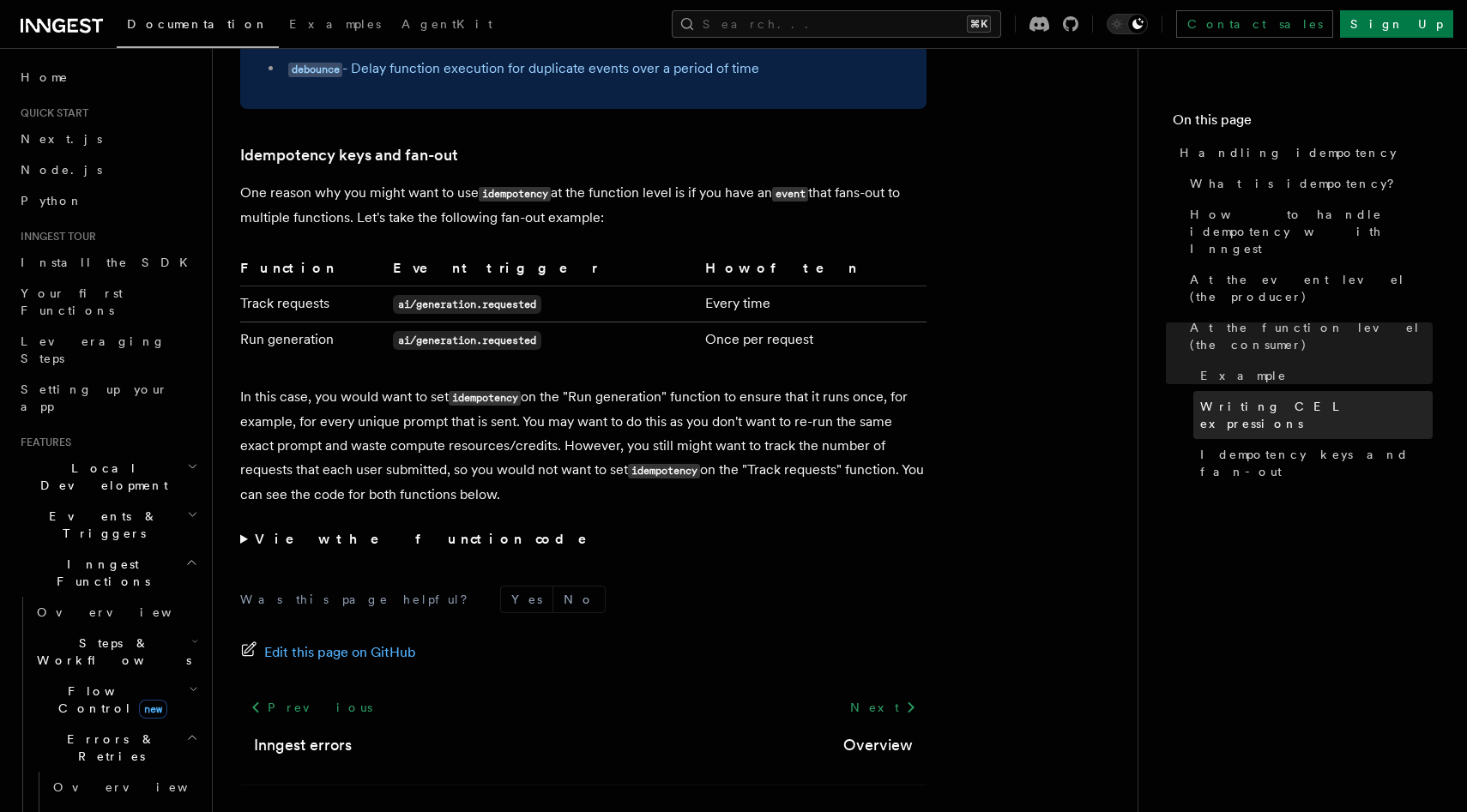 click on "Writing CEL expressions" at bounding box center (1316, 415) 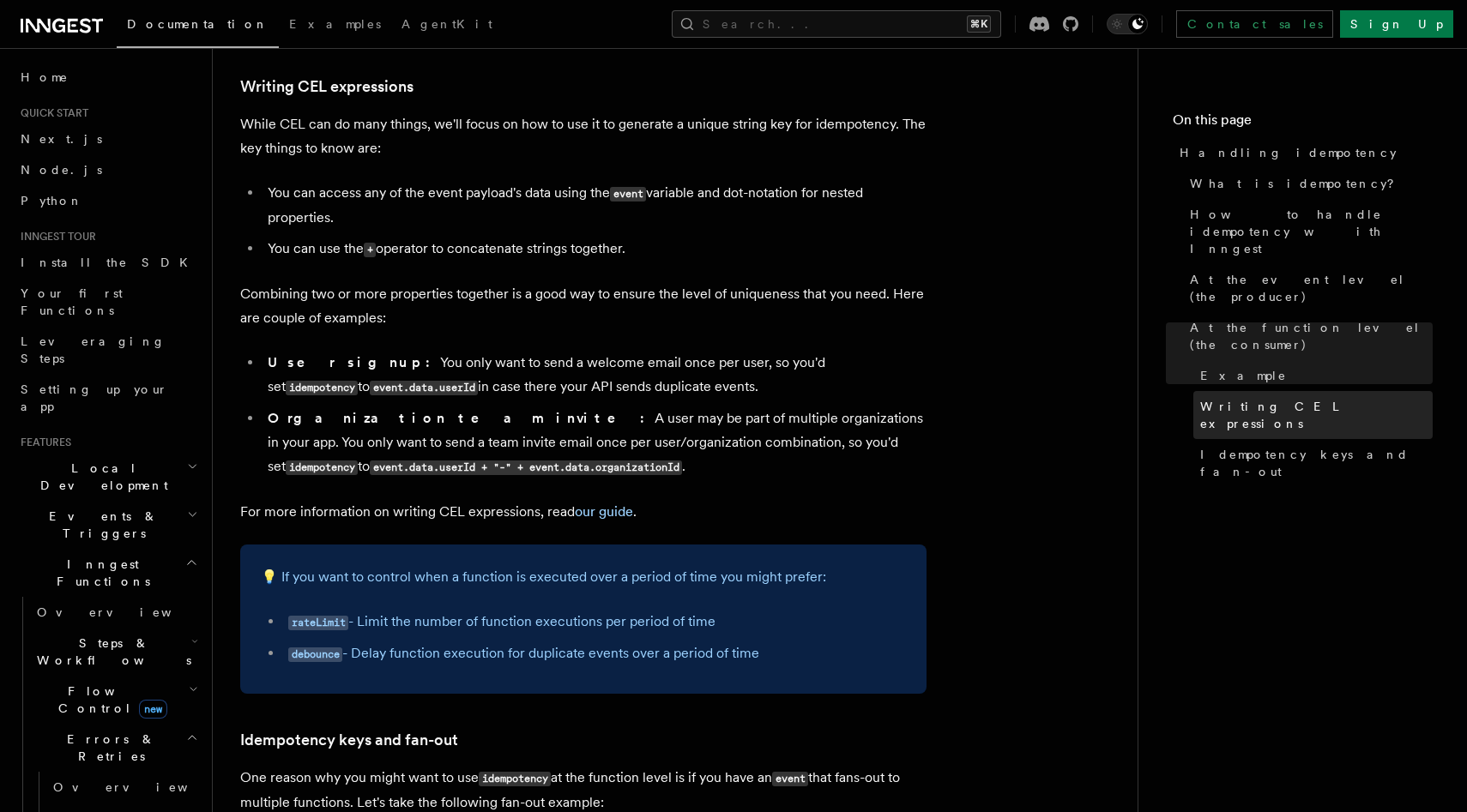 scroll, scrollTop: 2682, scrollLeft: 0, axis: vertical 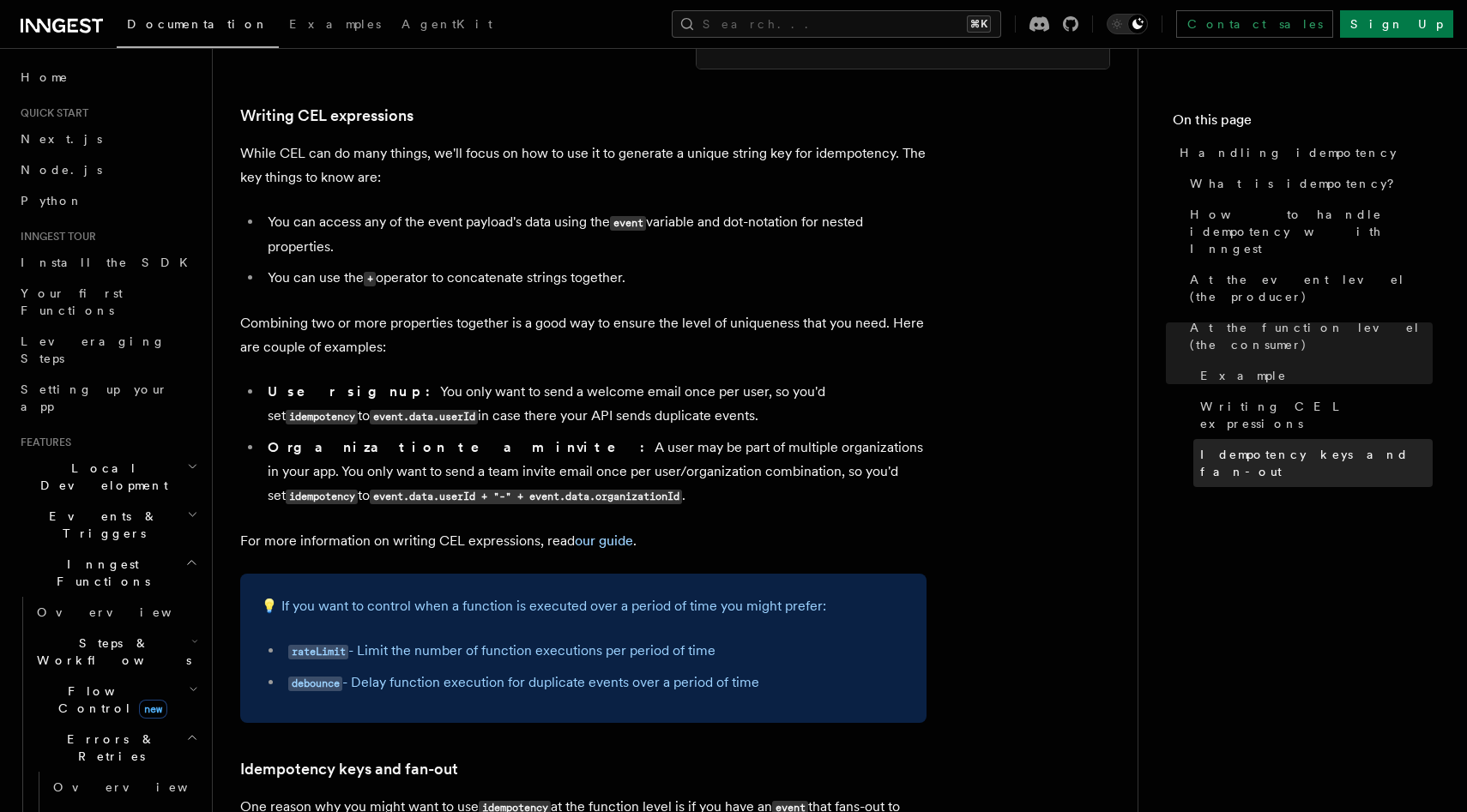 click on "Idempotency keys and fan-out" at bounding box center [1316, 463] 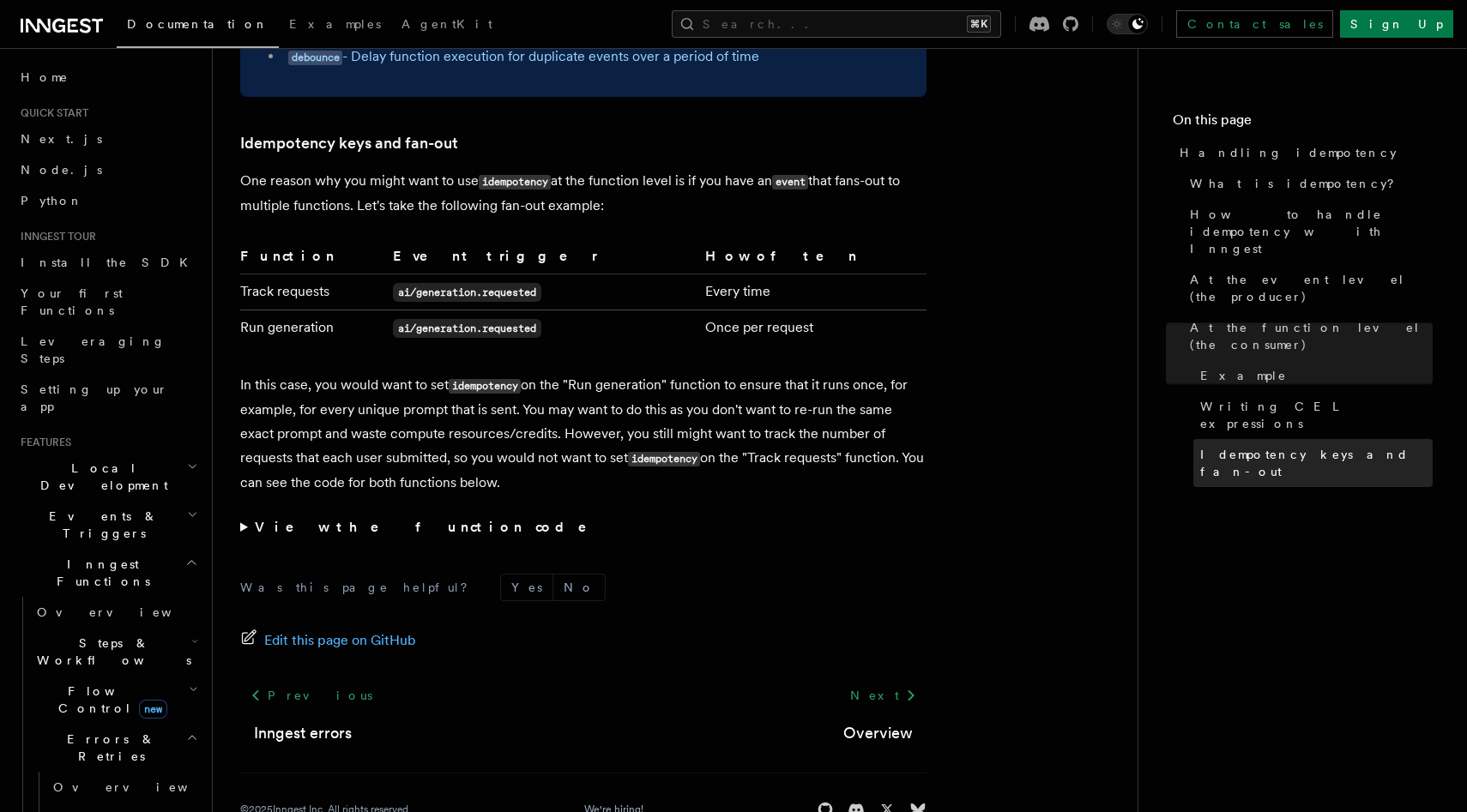 scroll, scrollTop: 3341, scrollLeft: 0, axis: vertical 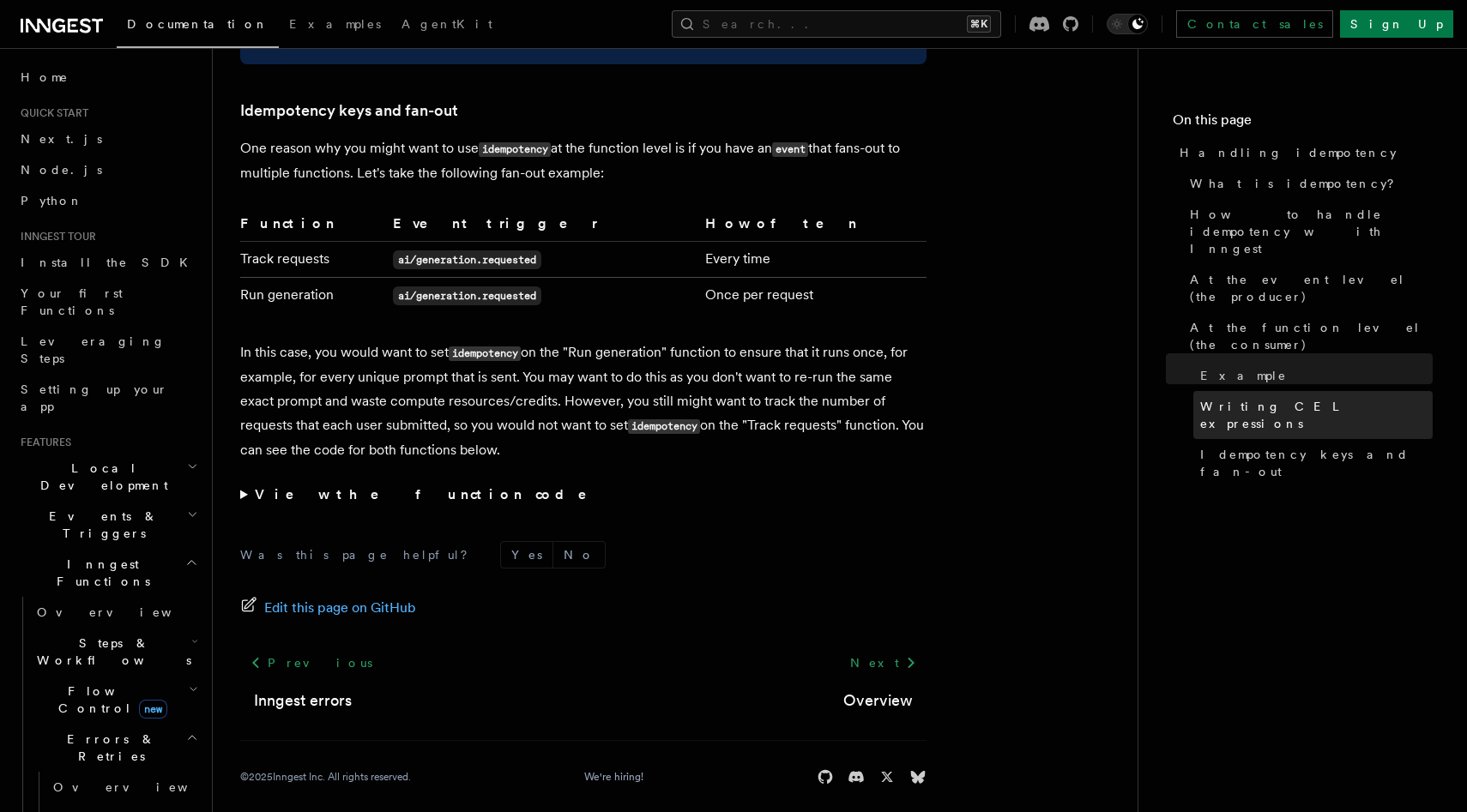 click on "Writing CEL expressions" at bounding box center [1316, 415] 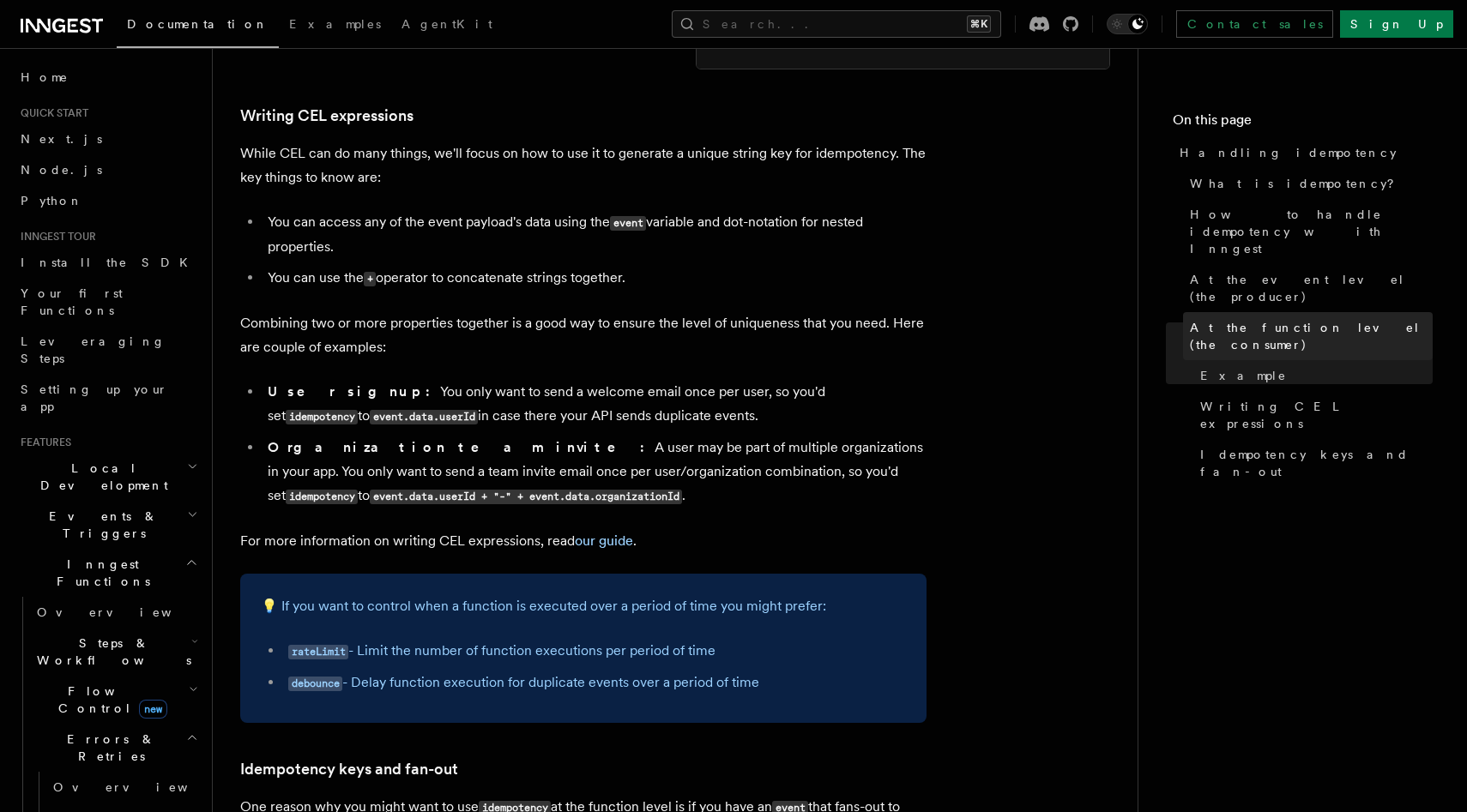 click on "At the function level (the consumer)" at bounding box center (1311, 336) 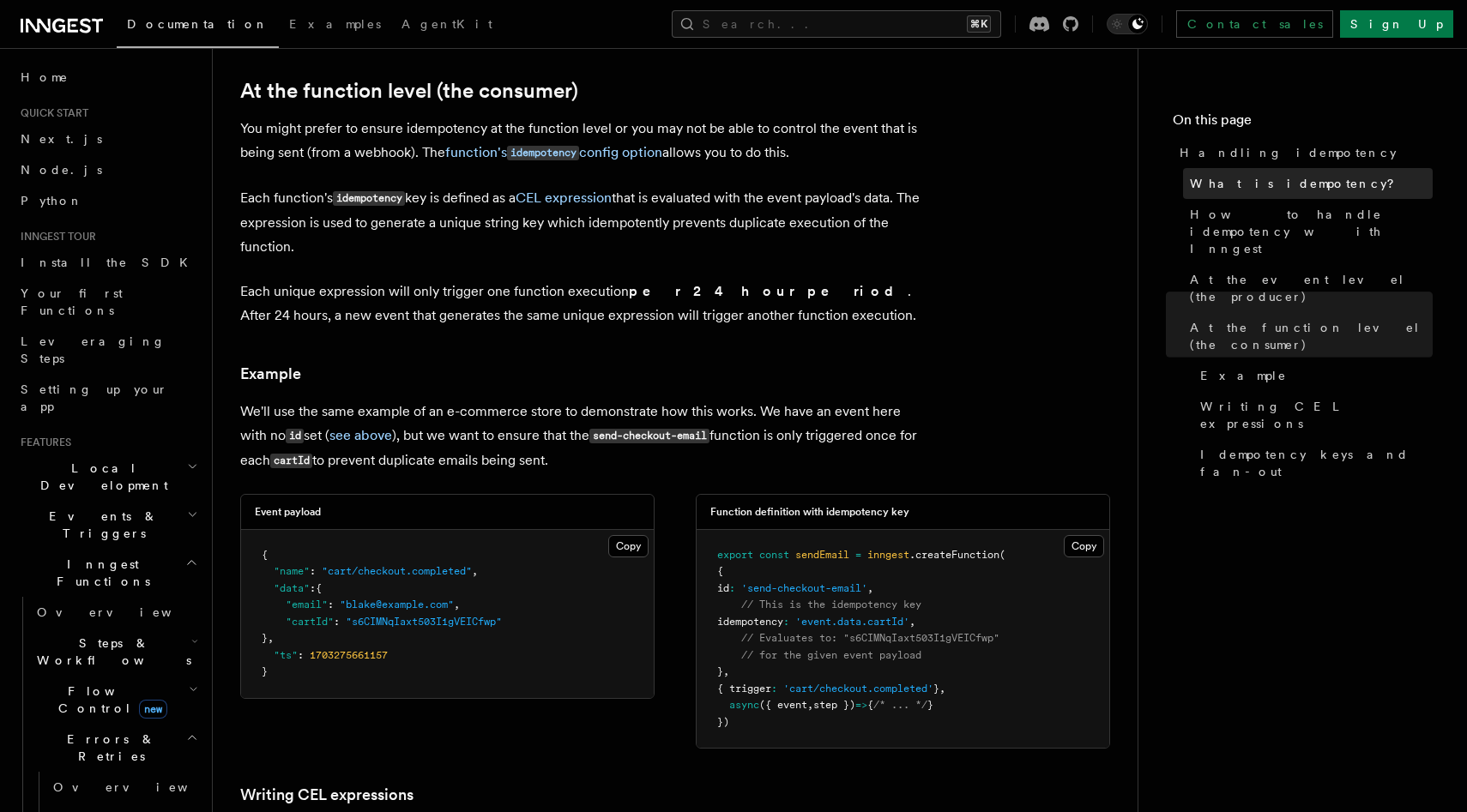 click on "What is idempotency?" at bounding box center (1298, 183) 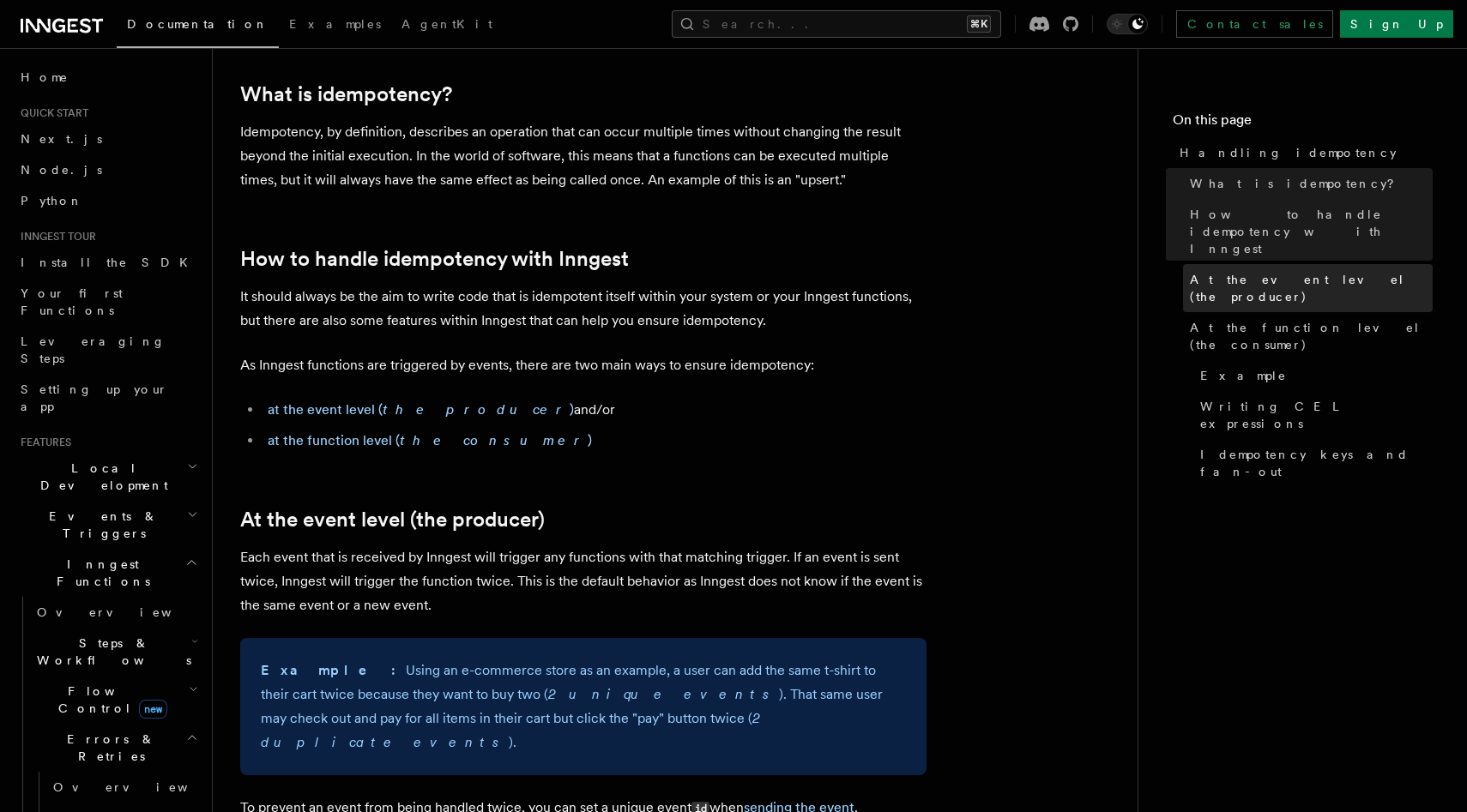 click on "At the event level (the producer)" at bounding box center [1311, 288] 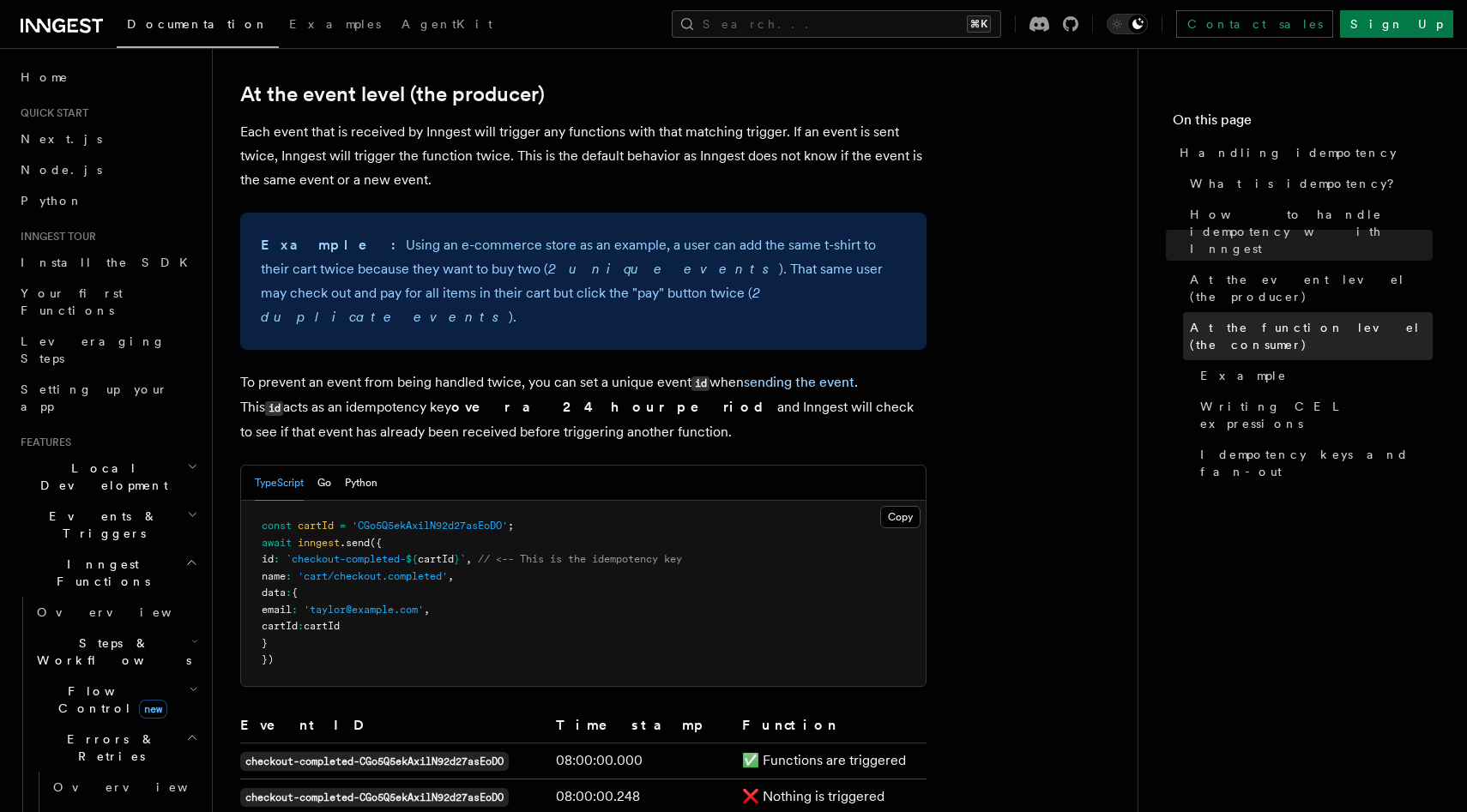 click on "At the function level (the consumer)" at bounding box center [1311, 336] 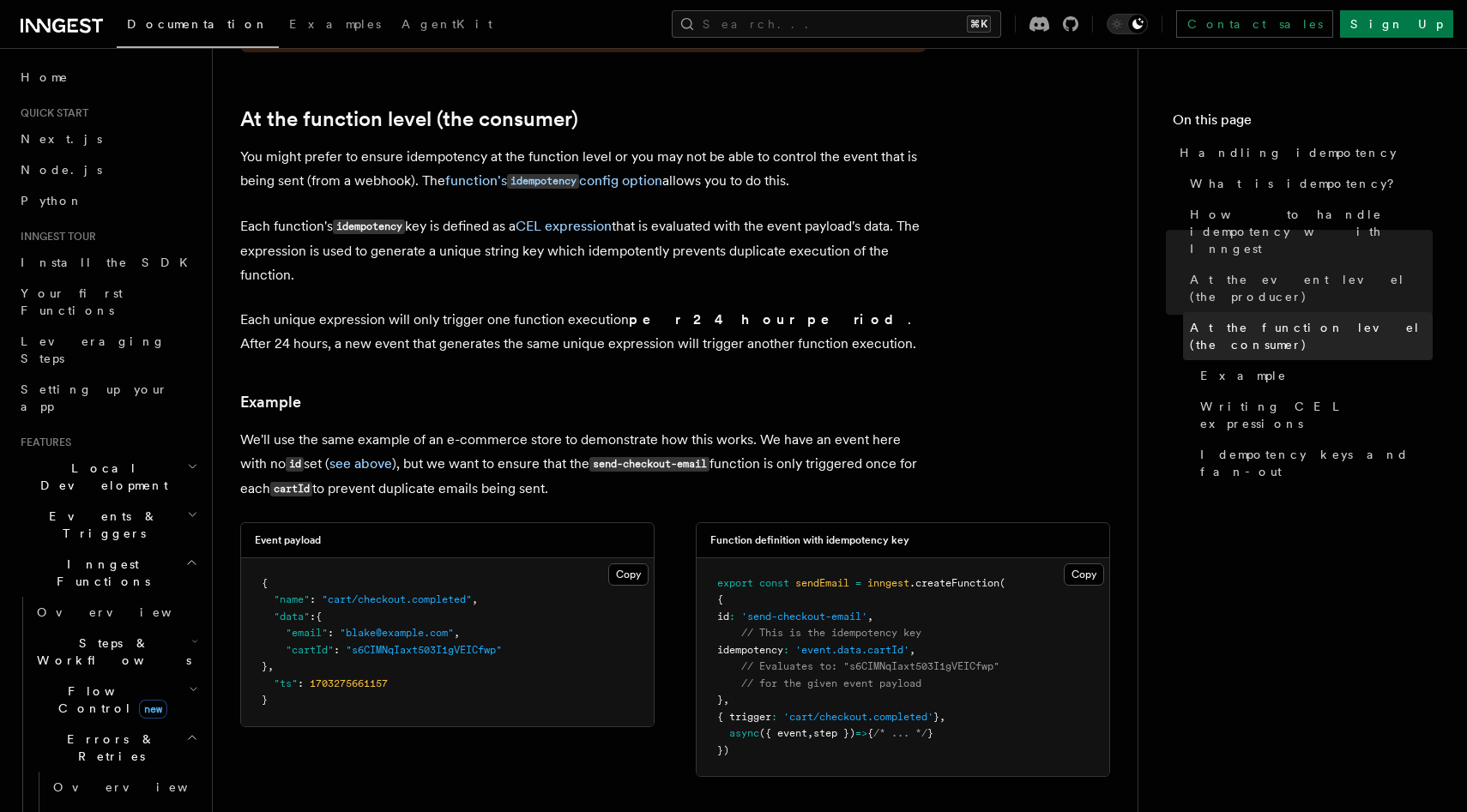 scroll, scrollTop: 1976, scrollLeft: 0, axis: vertical 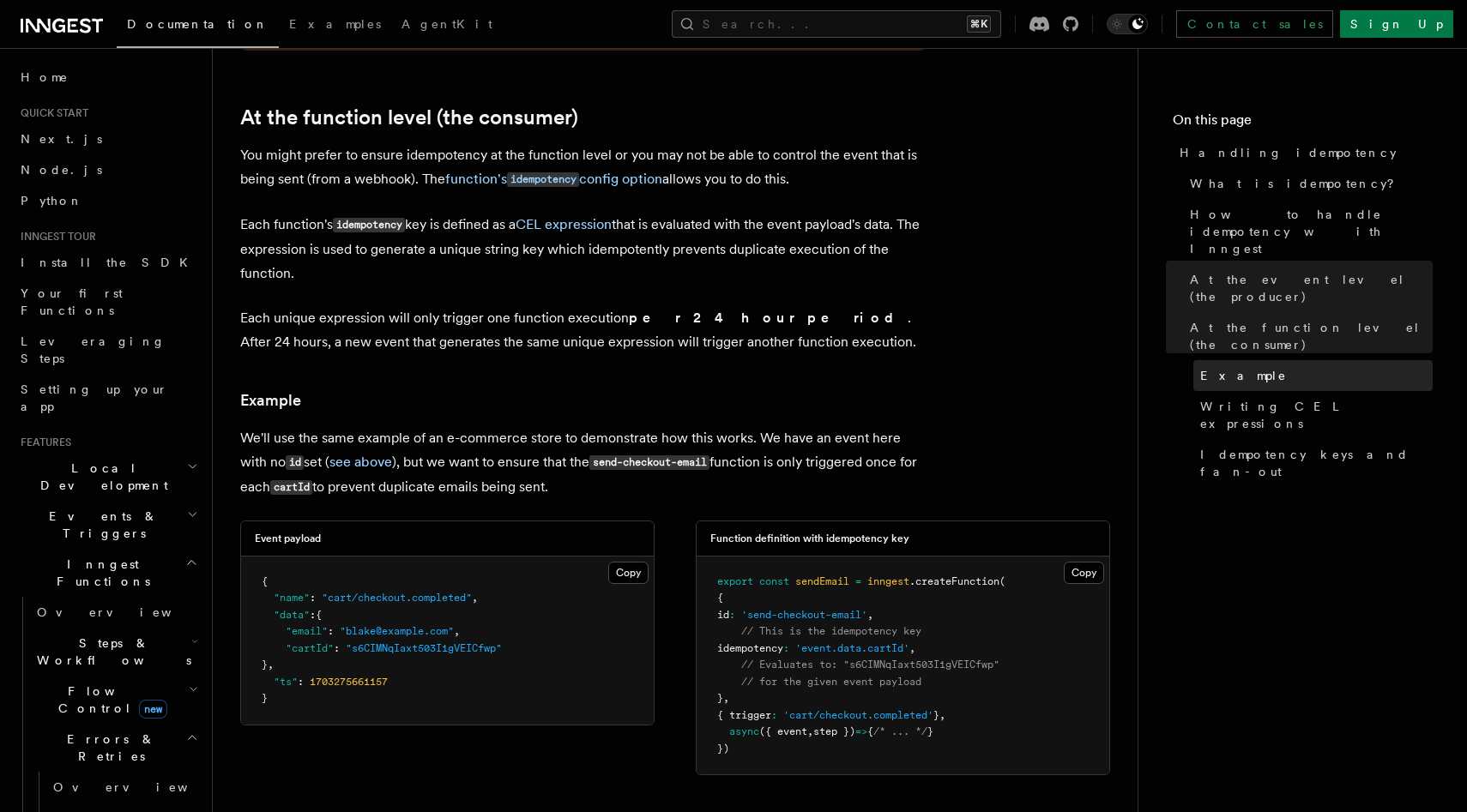 click on "Example" at bounding box center (1313, 376) 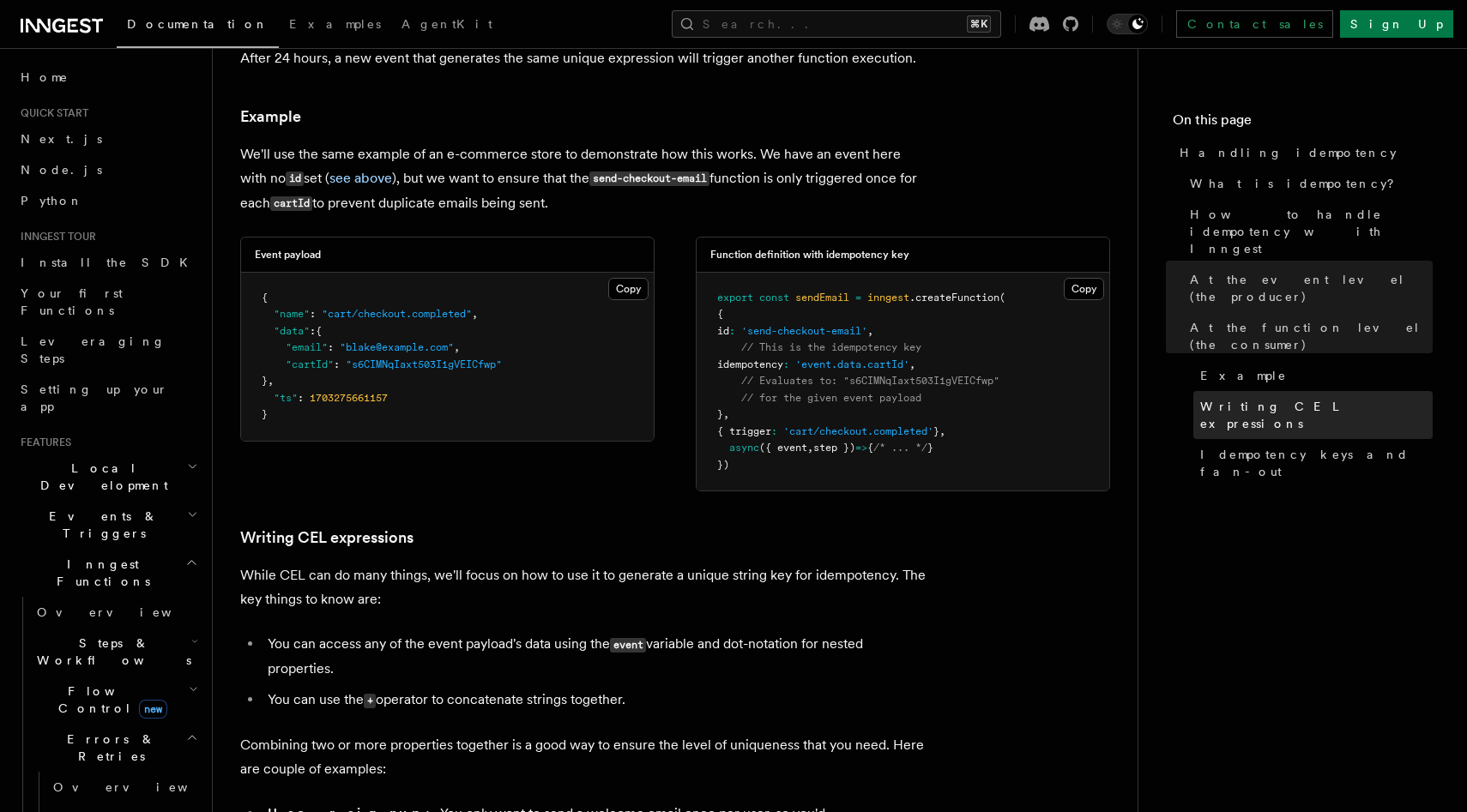 click on "Writing CEL expressions" at bounding box center (1313, 415) 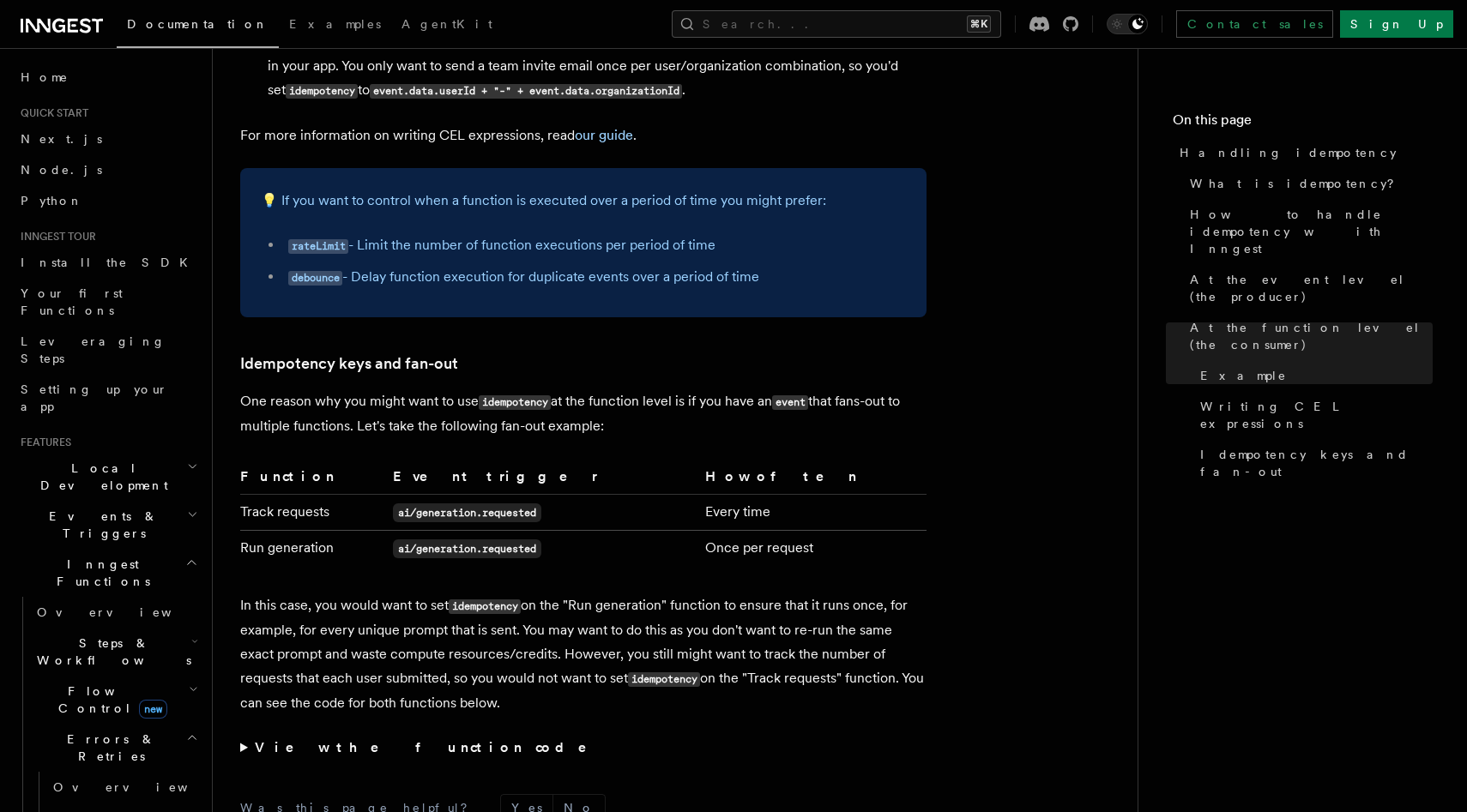 scroll, scrollTop: 3341, scrollLeft: 0, axis: vertical 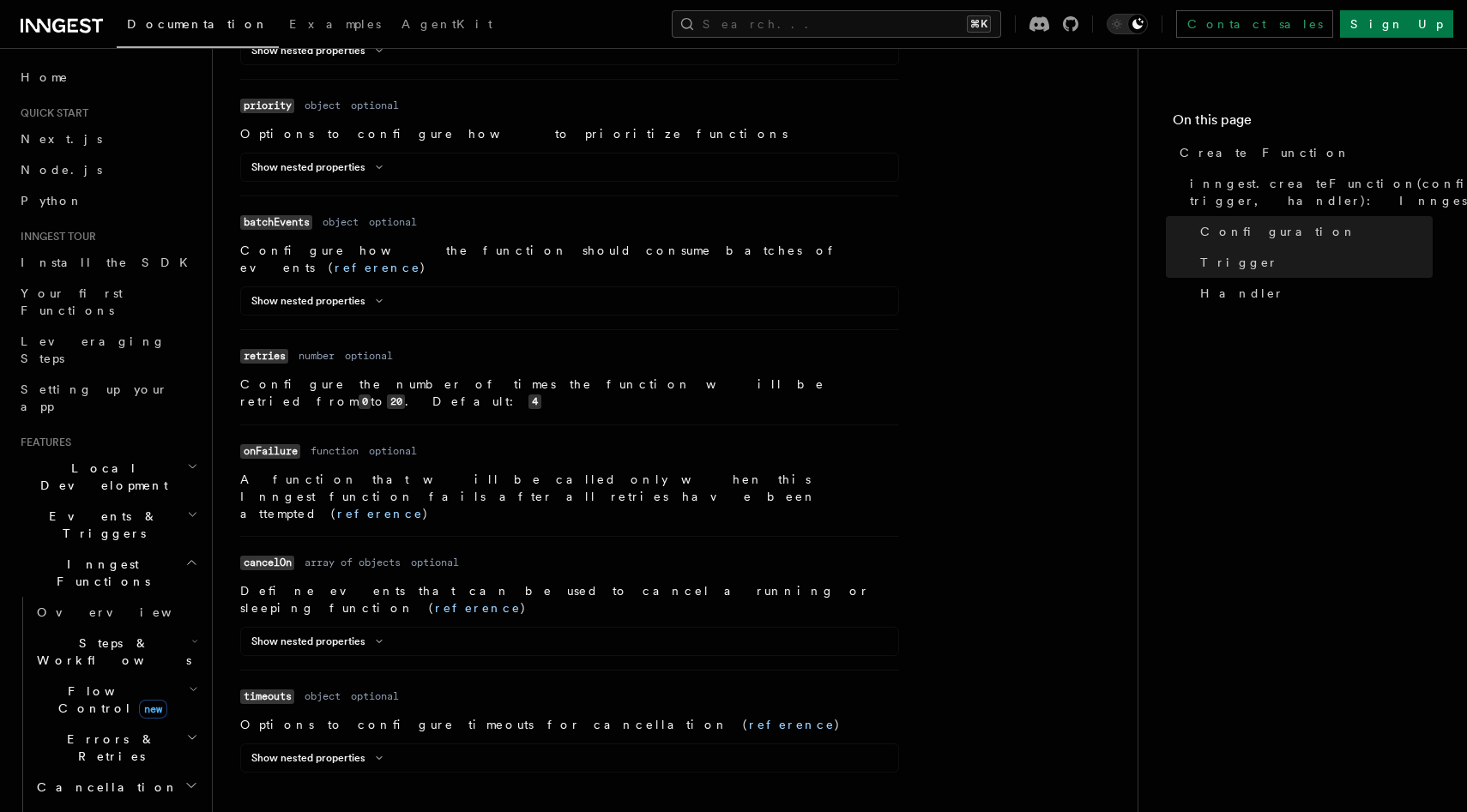 click on "Steps & Workflows" at bounding box center (111, 652) 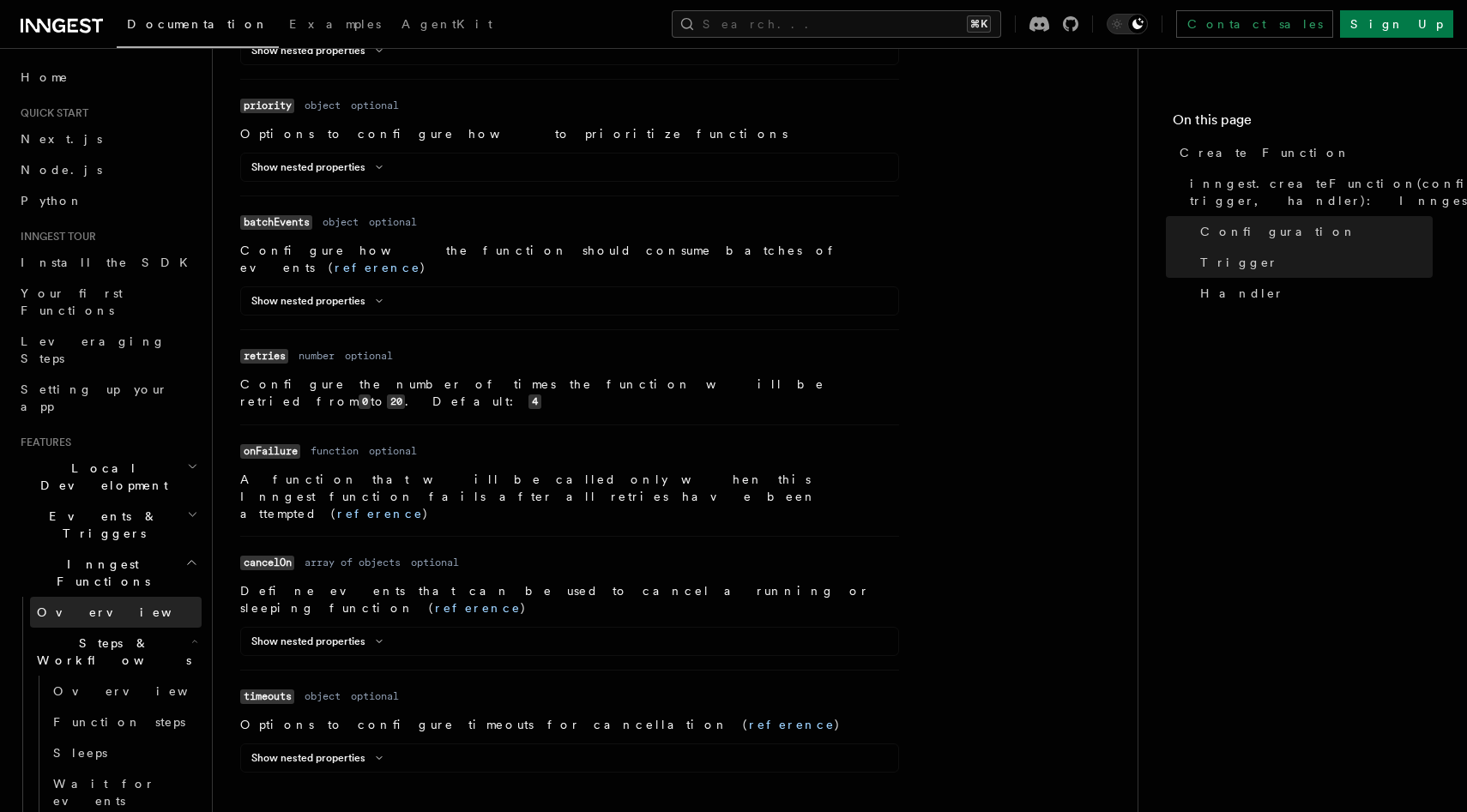 click on "Overview" at bounding box center (116, 612) 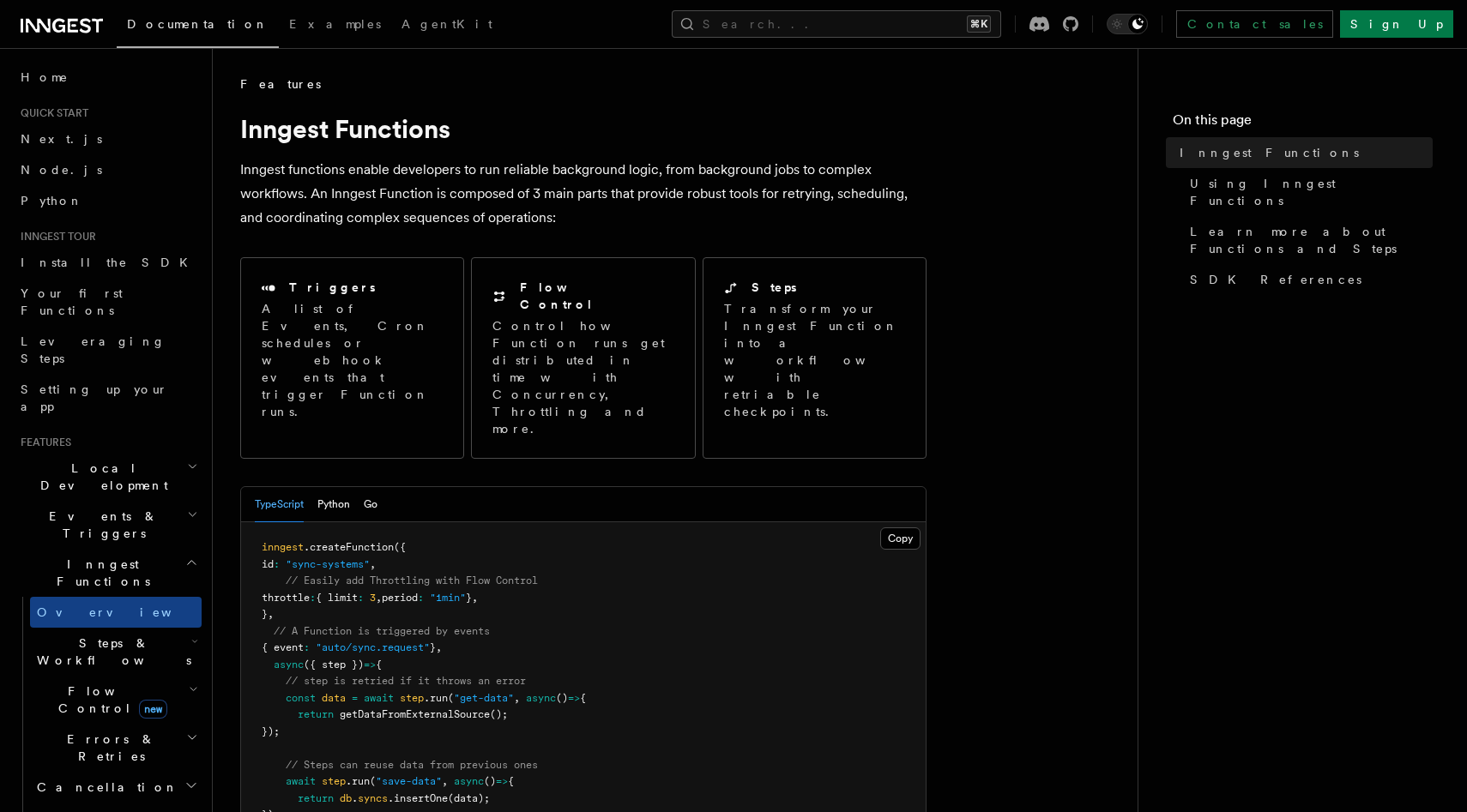 click on "Events & Triggers" at bounding box center [107, 525] 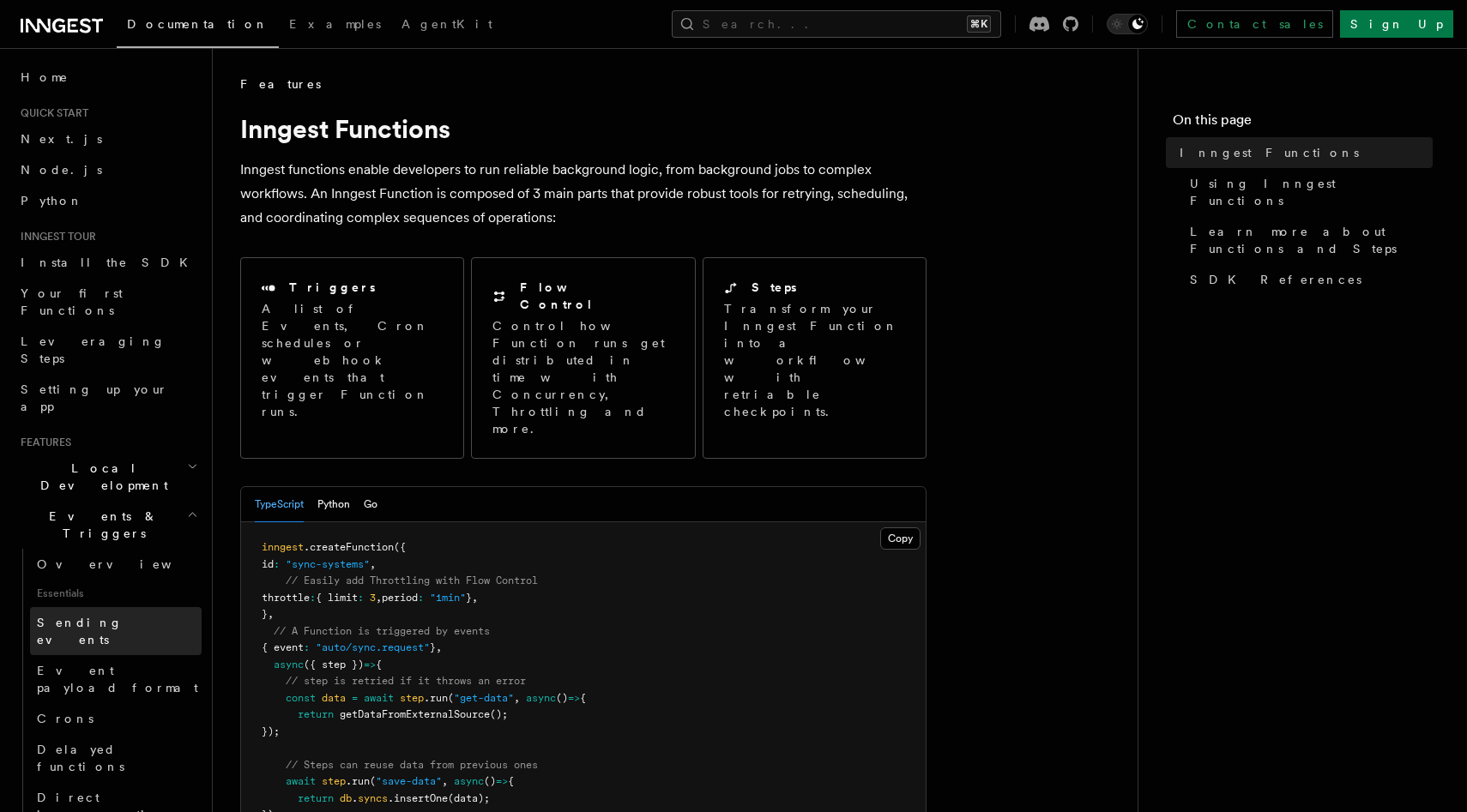 click on "Sending events" at bounding box center [116, 631] 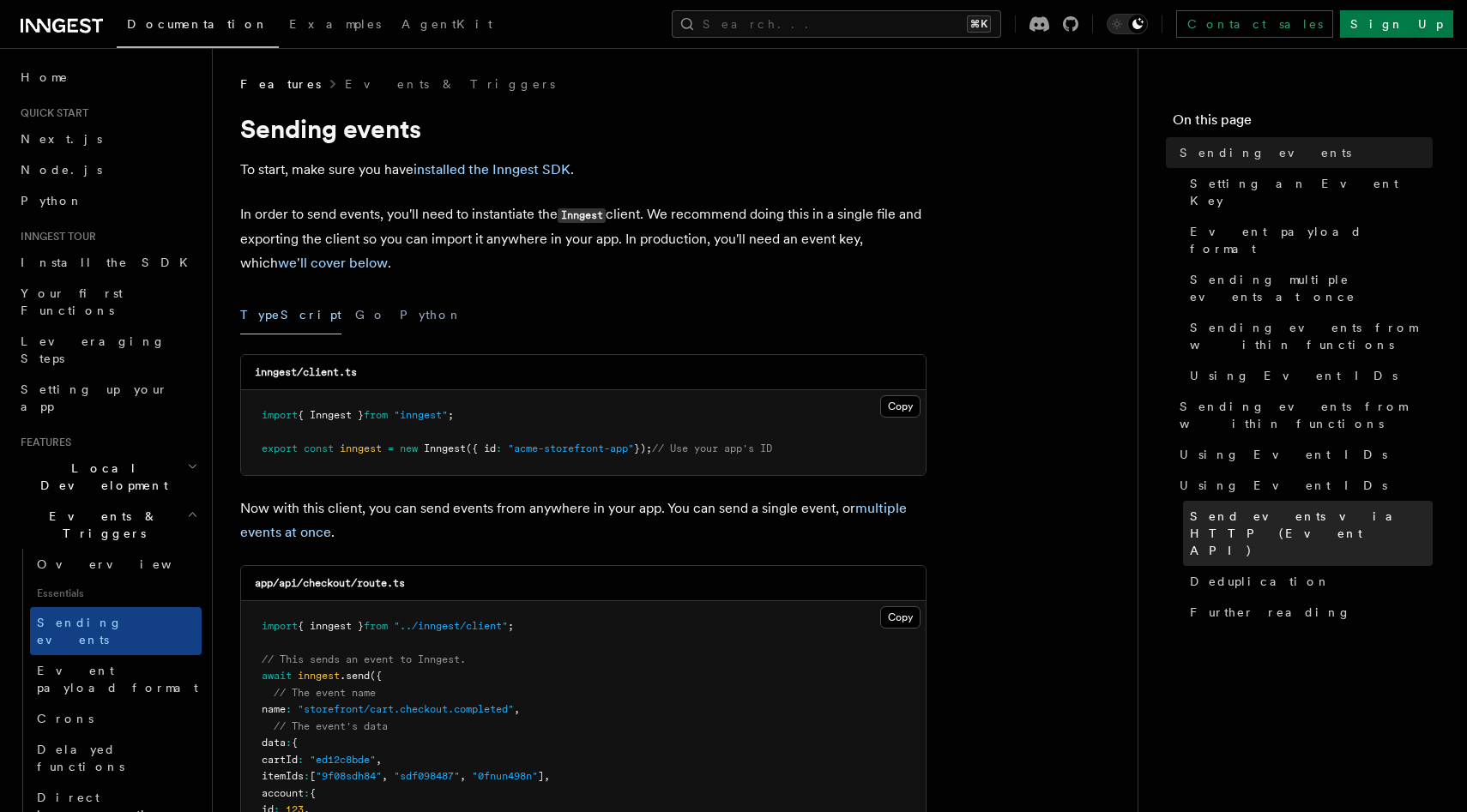 click on "Send events via HTTP (Event API)" at bounding box center (1311, 533) 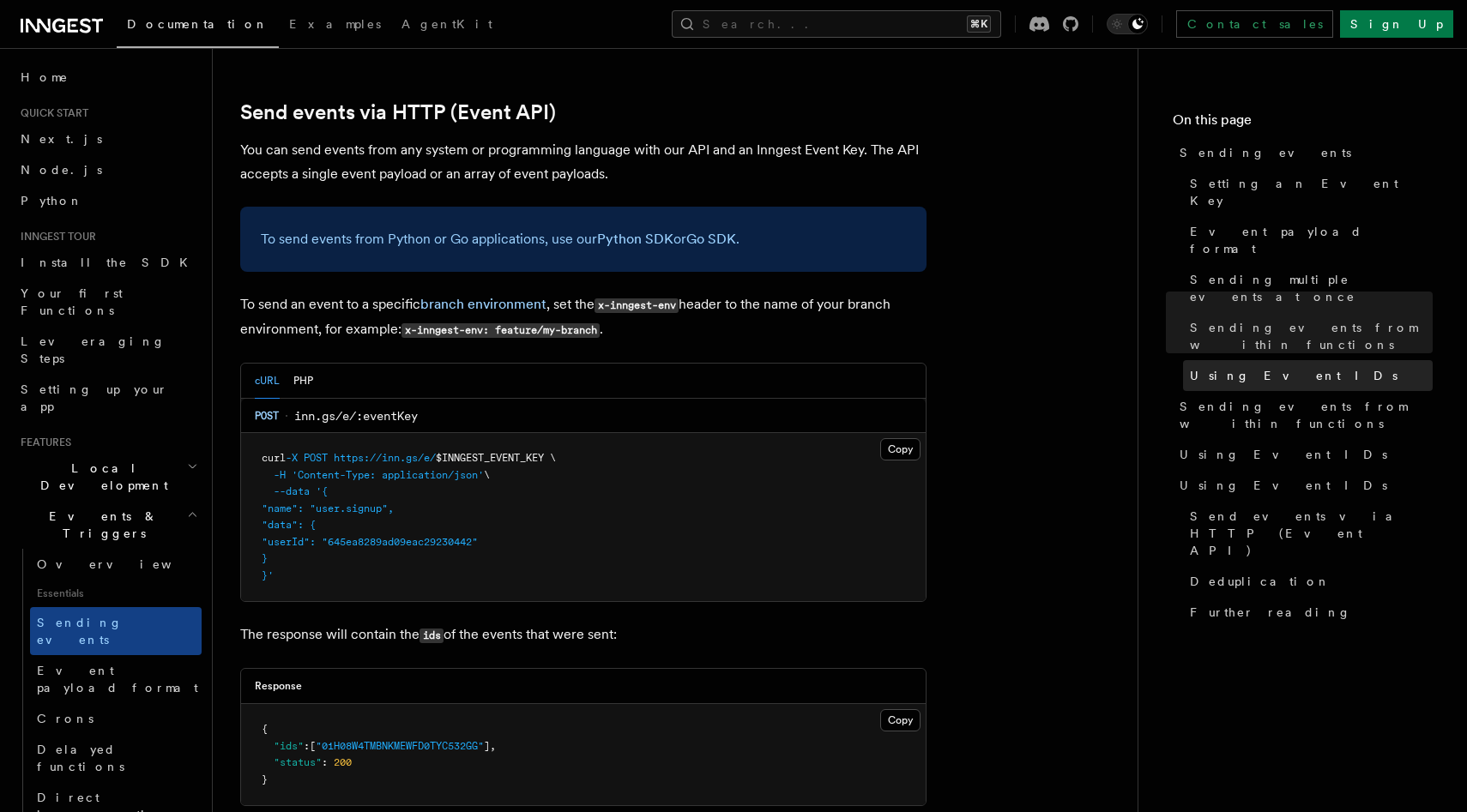 click on "Using Event IDs" at bounding box center (1294, 376) 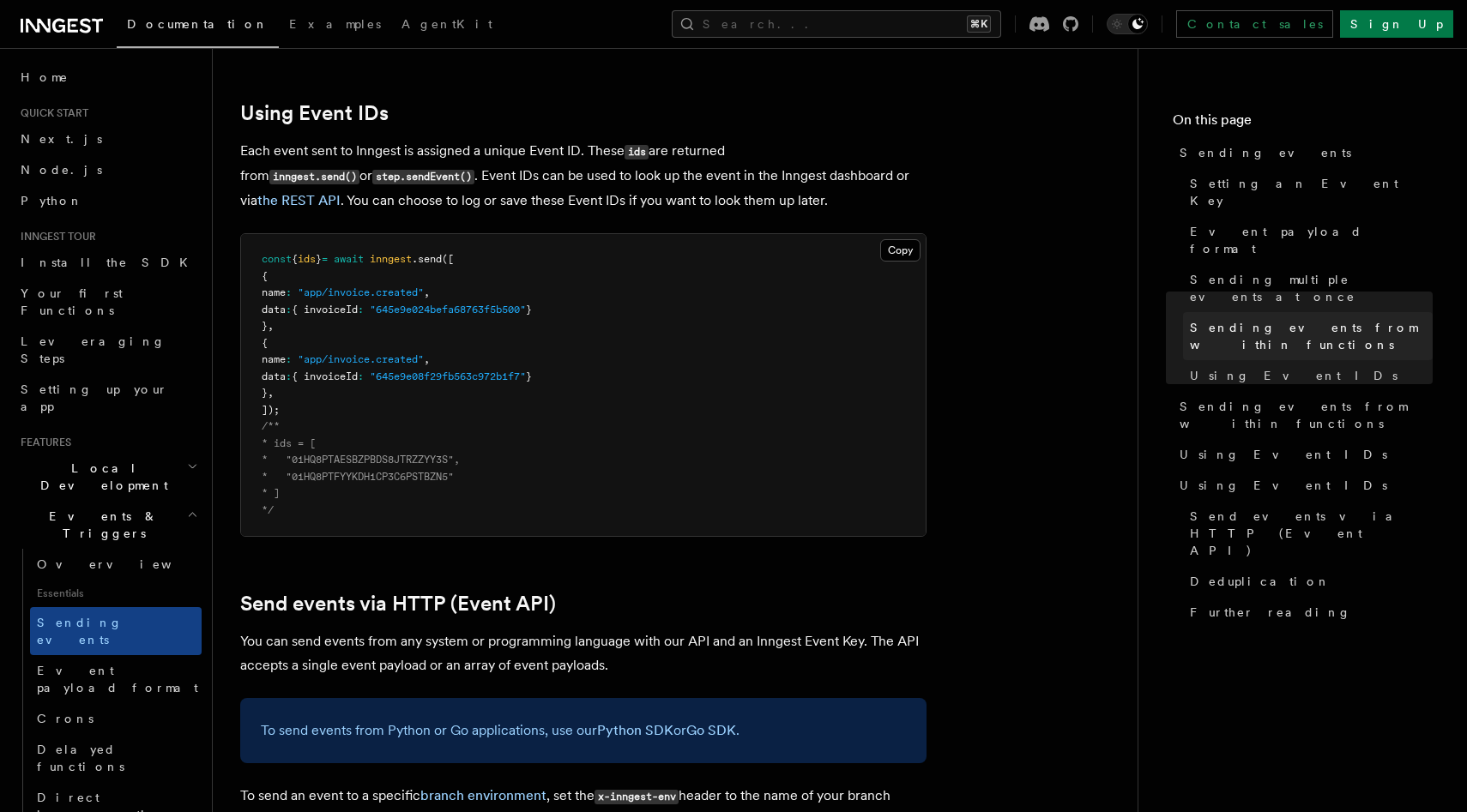 click on "Sending events from within functions" at bounding box center [1307, 336] 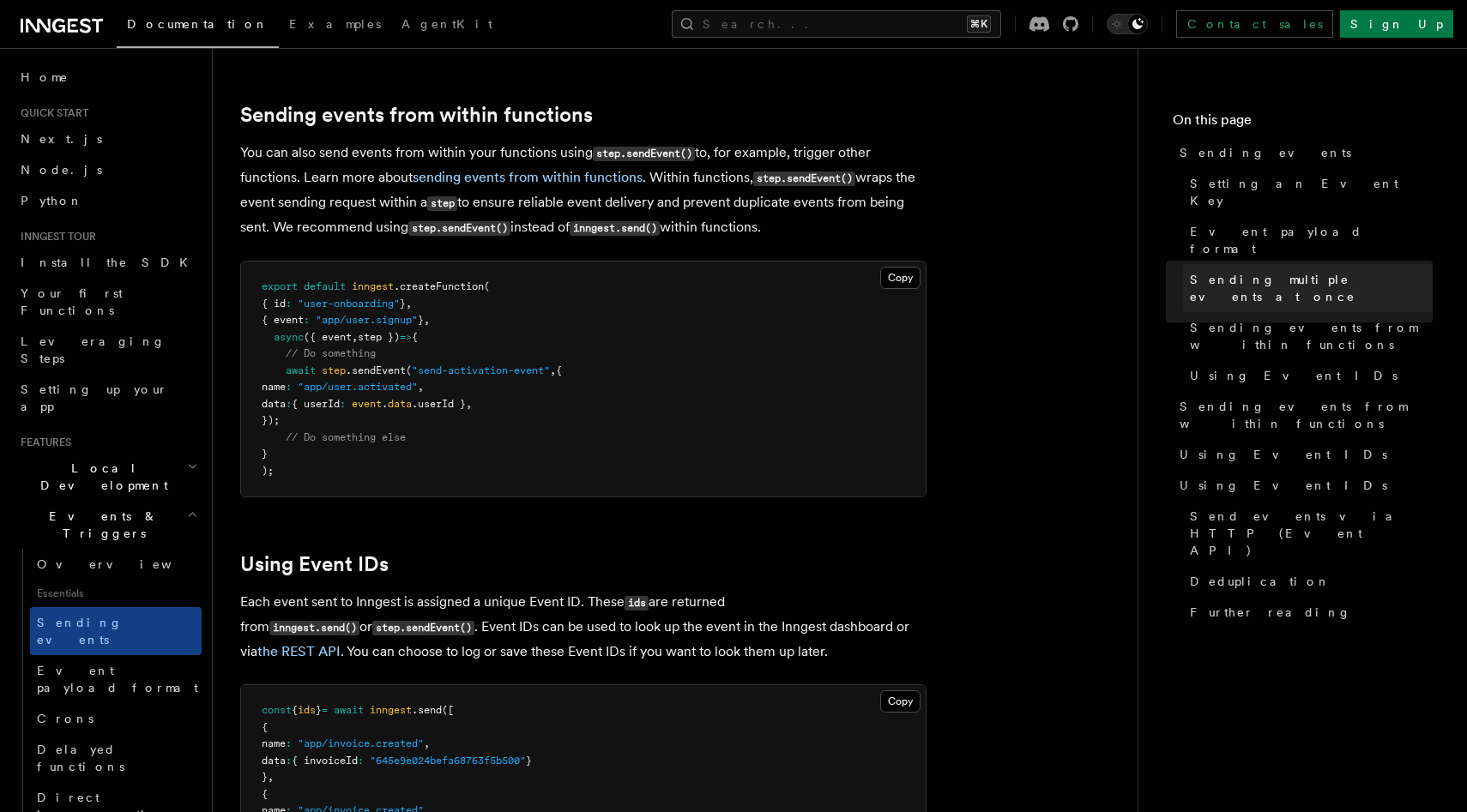 click on "Sending multiple events at once" at bounding box center (1311, 288) 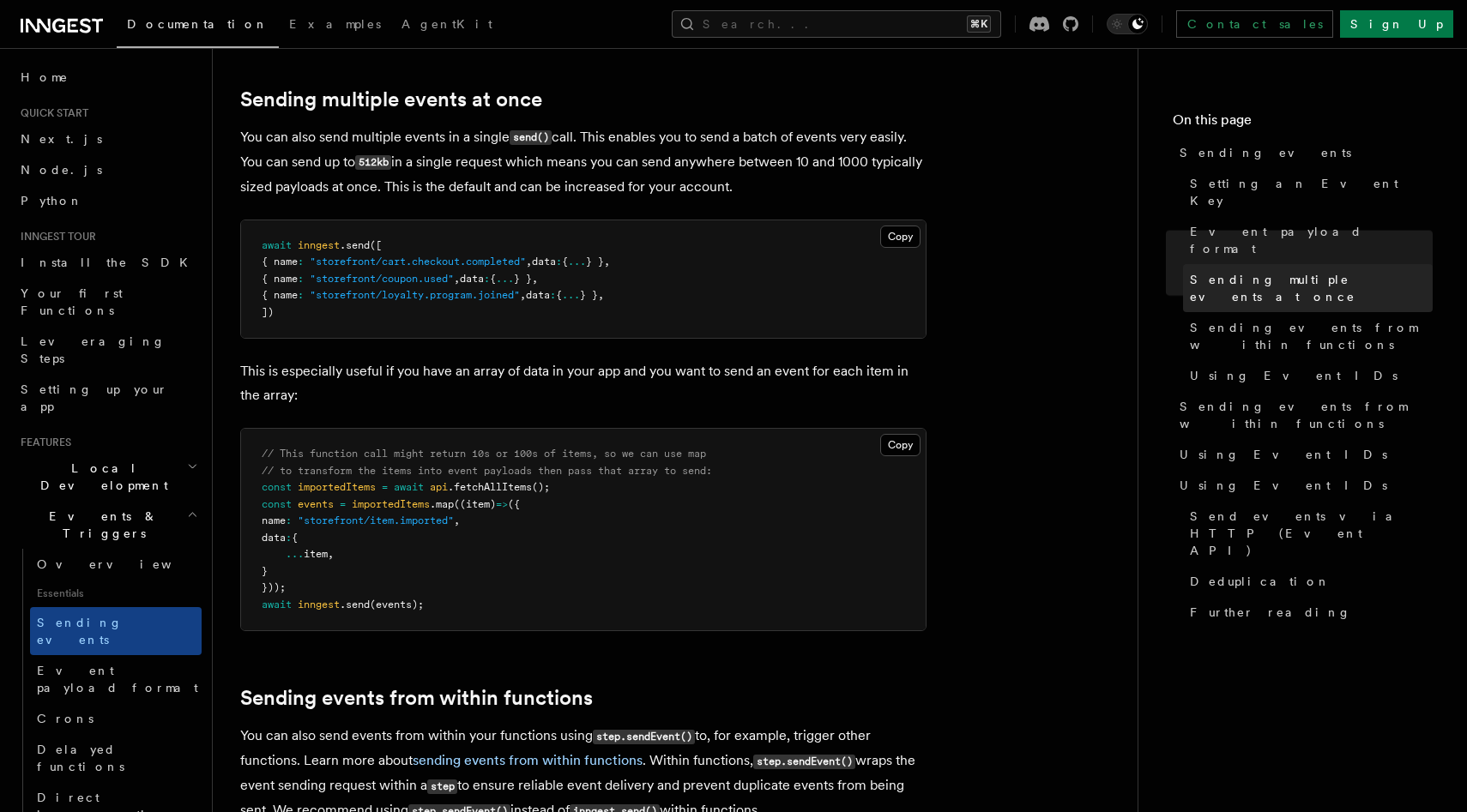scroll, scrollTop: 2010, scrollLeft: 0, axis: vertical 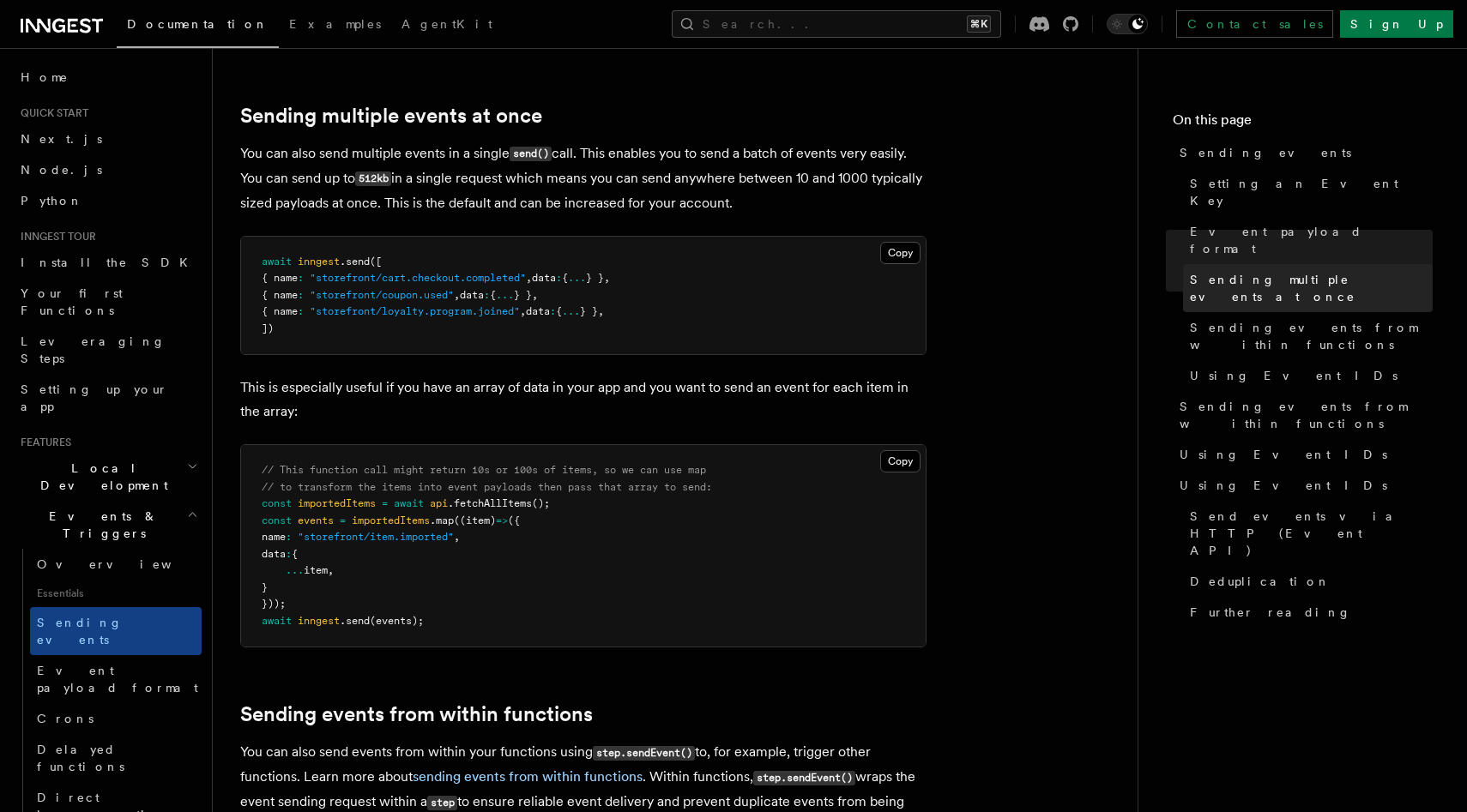 click on "Sending multiple events at once" at bounding box center [1311, 288] 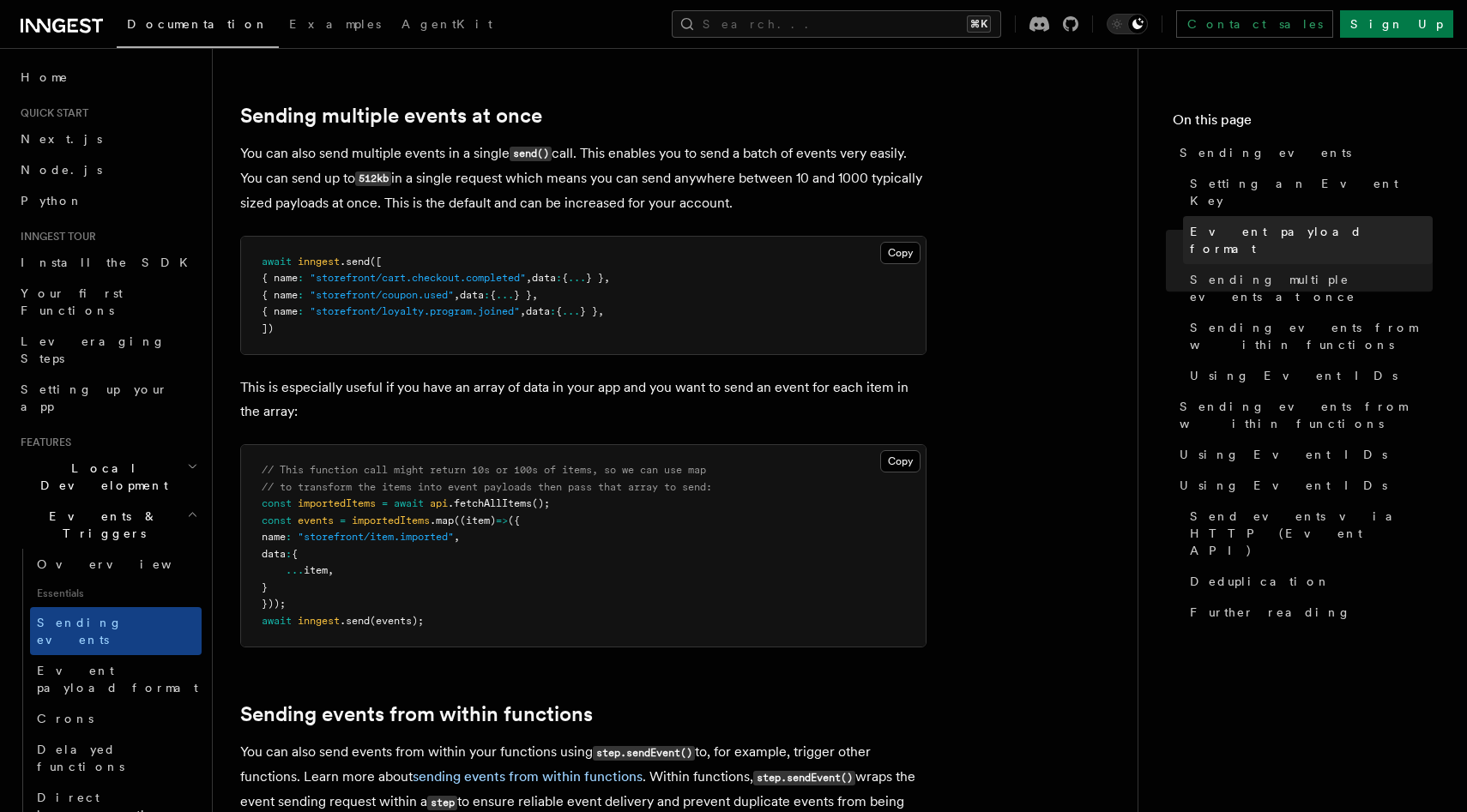 click on "Event payload format" at bounding box center [1311, 240] 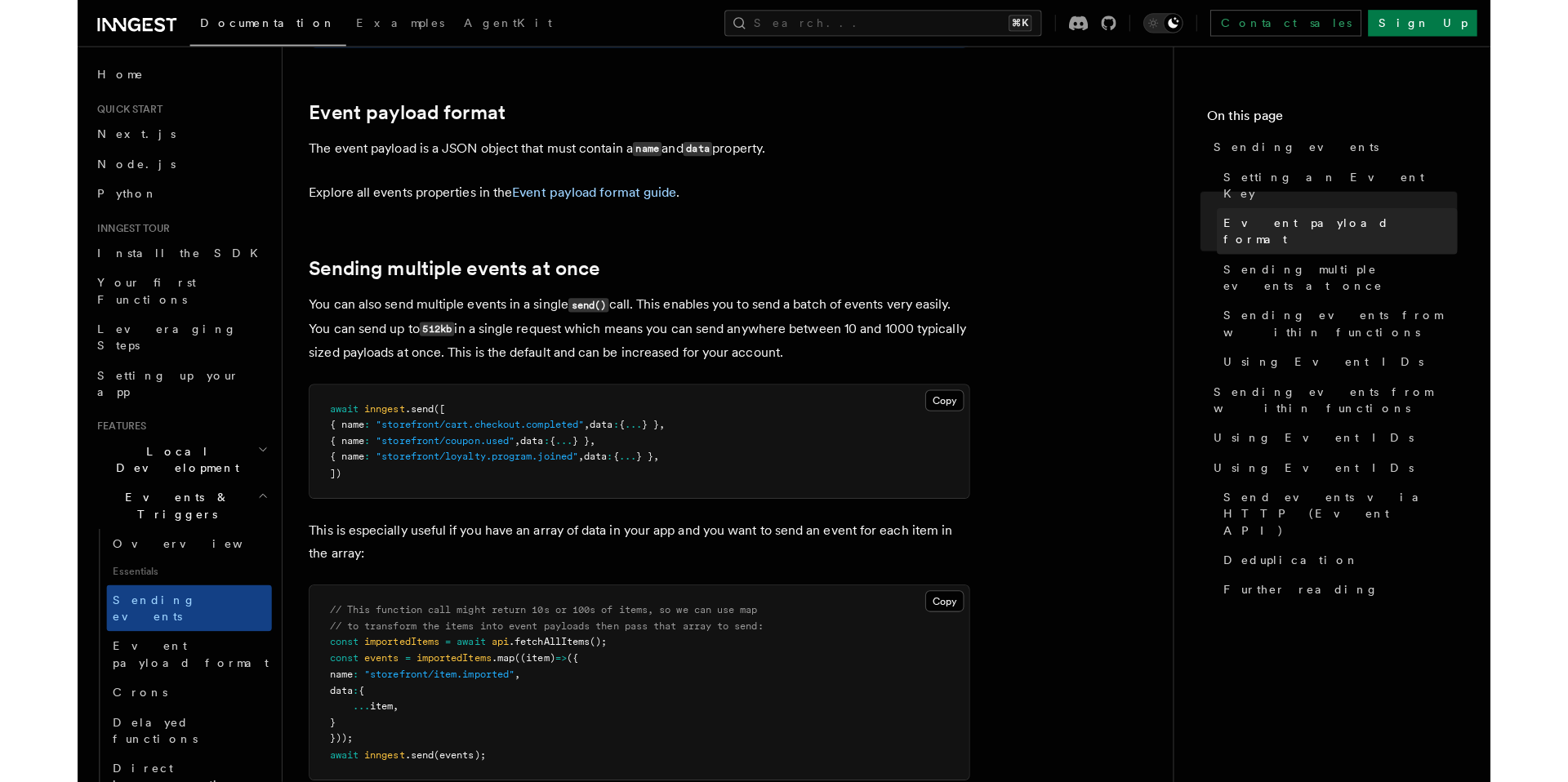 scroll, scrollTop: 1759, scrollLeft: 0, axis: vertical 